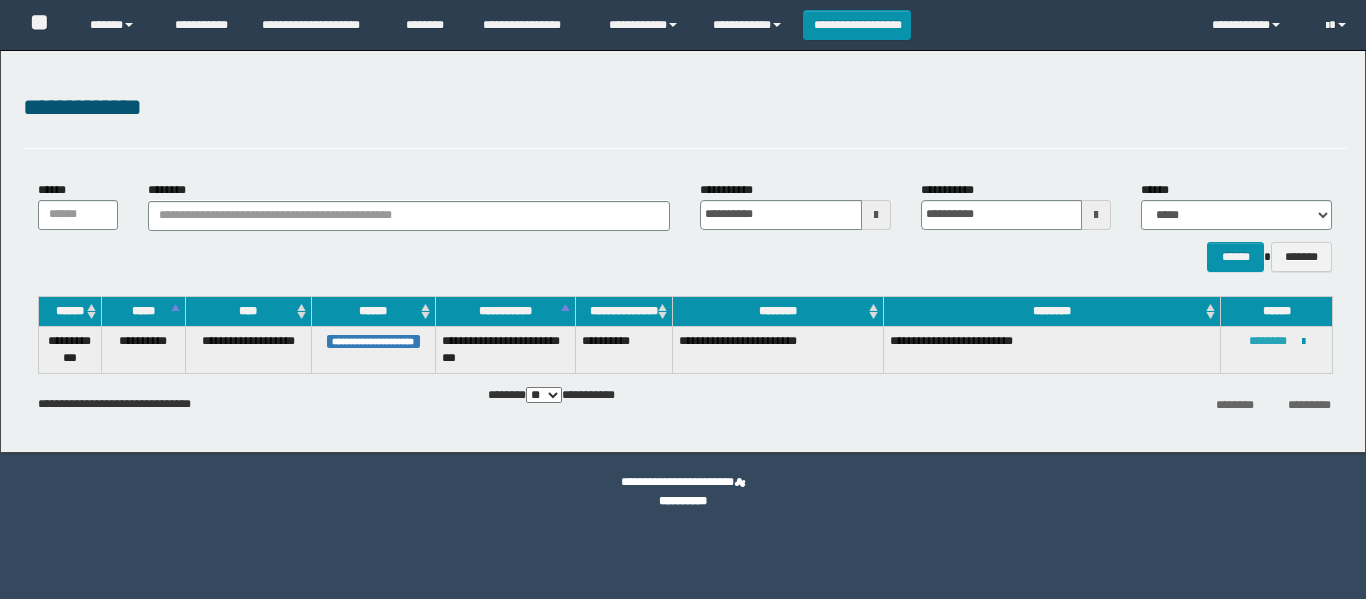 scroll, scrollTop: 0, scrollLeft: 0, axis: both 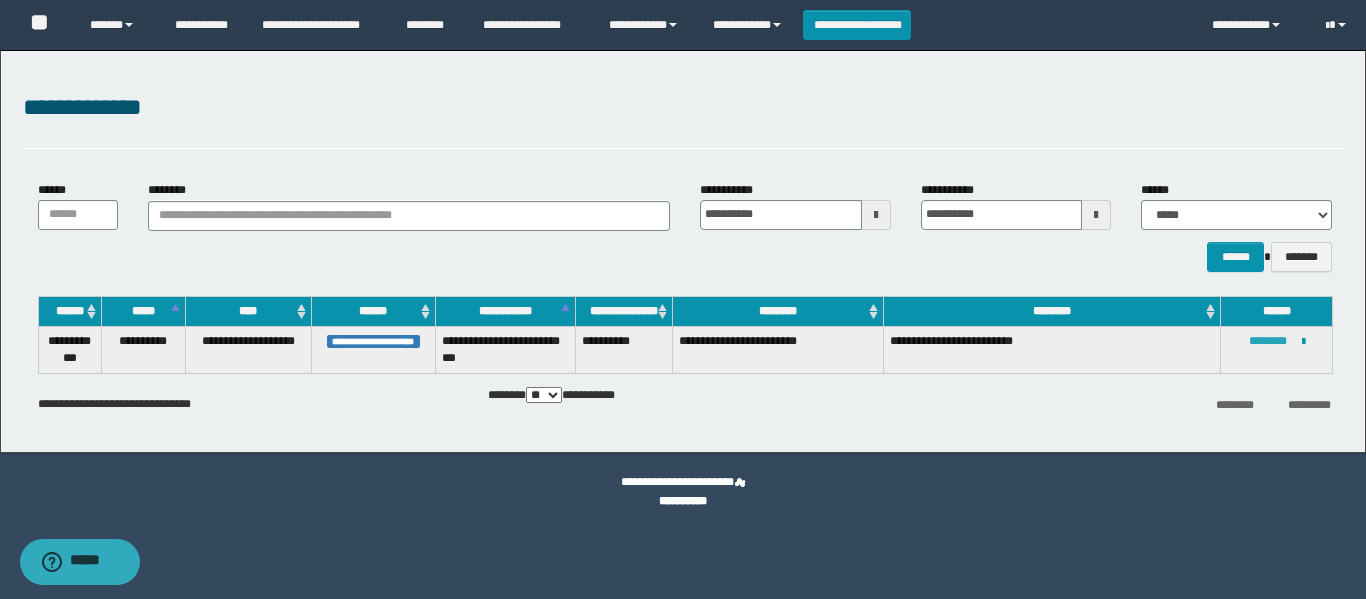 click on "********" at bounding box center (1268, 341) 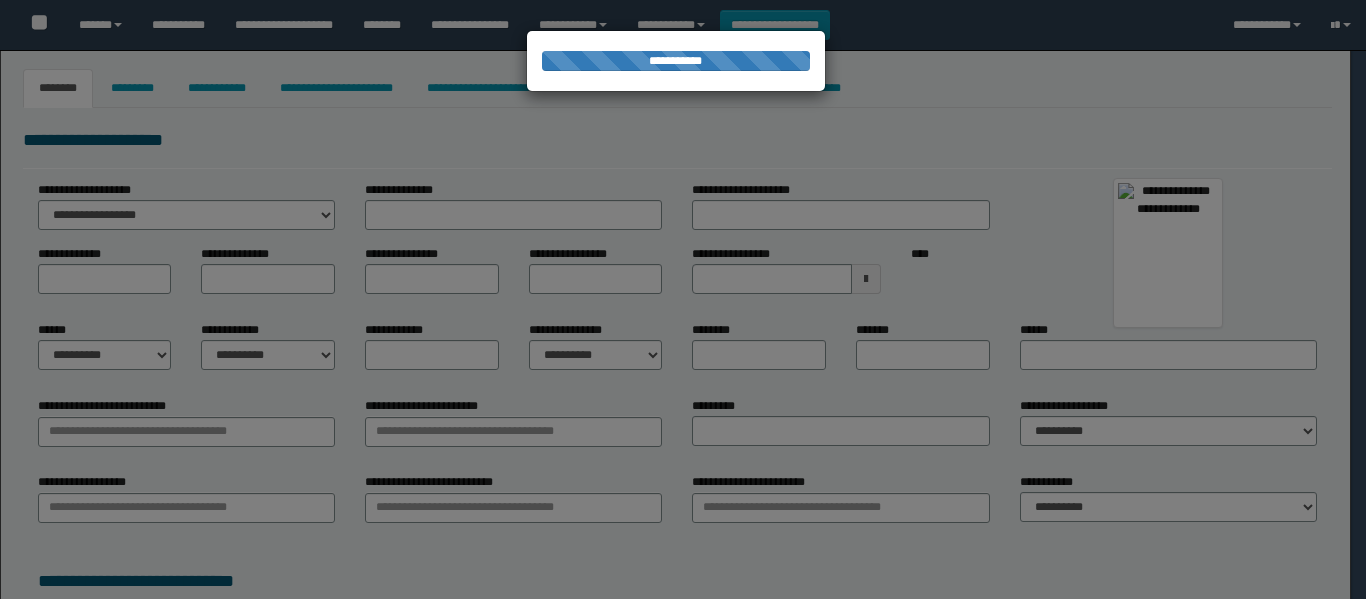 select on "**" 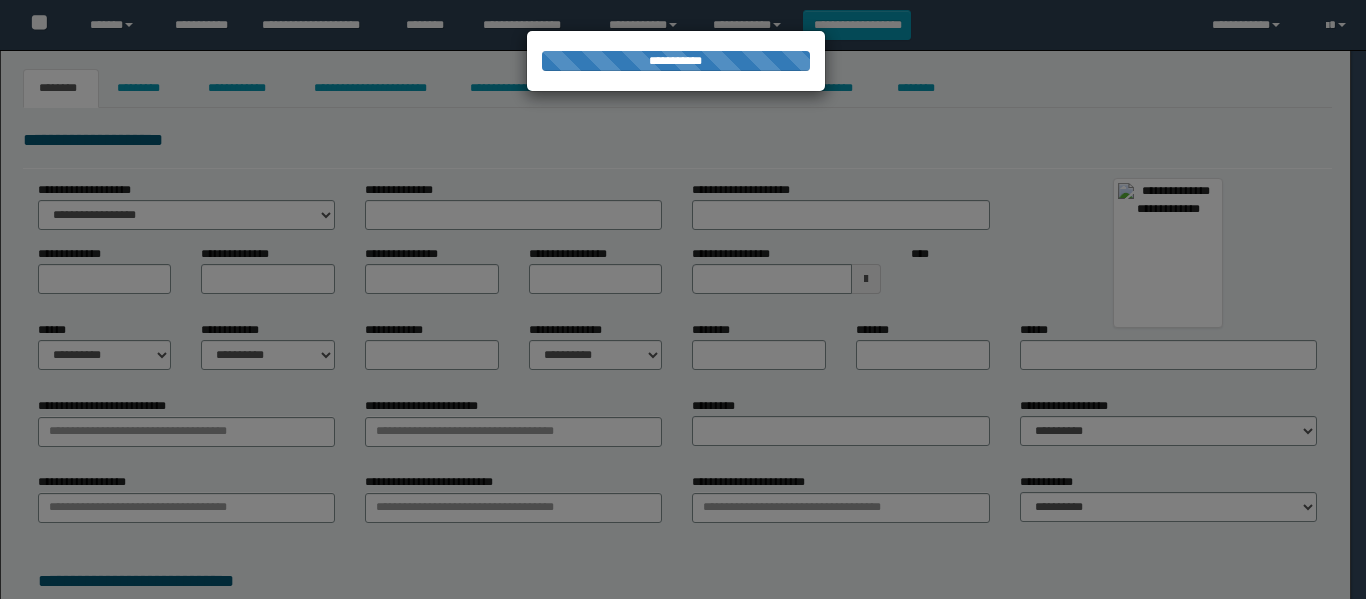 type on "********" 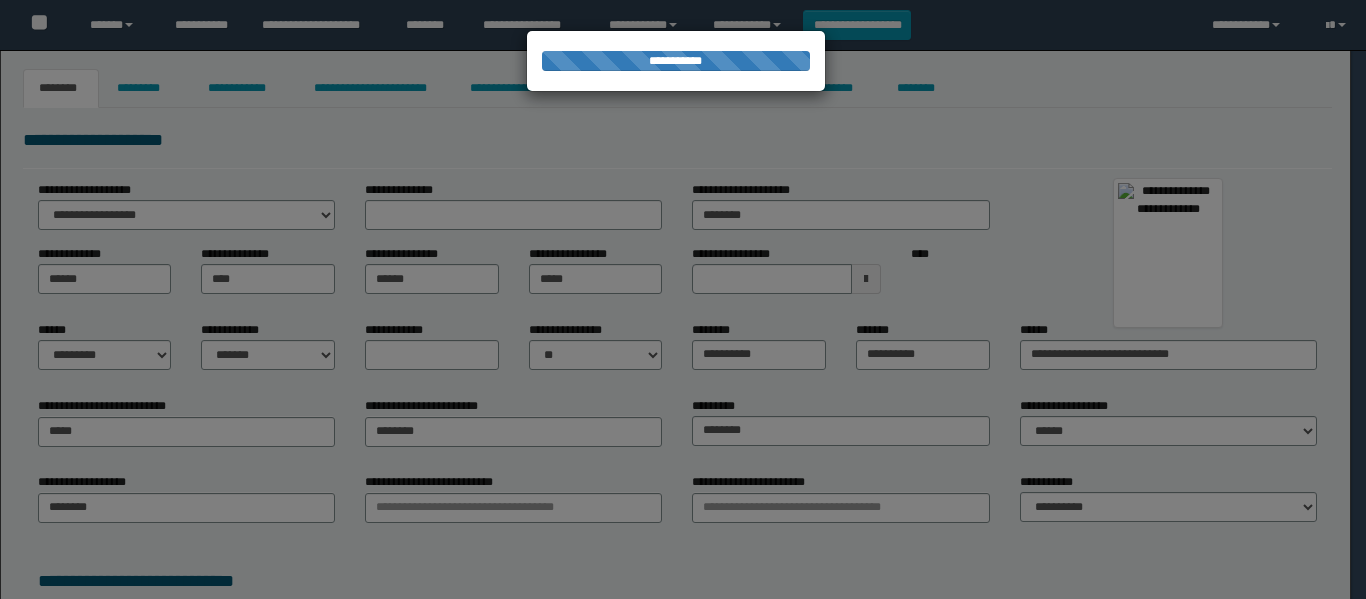 type on "*****" 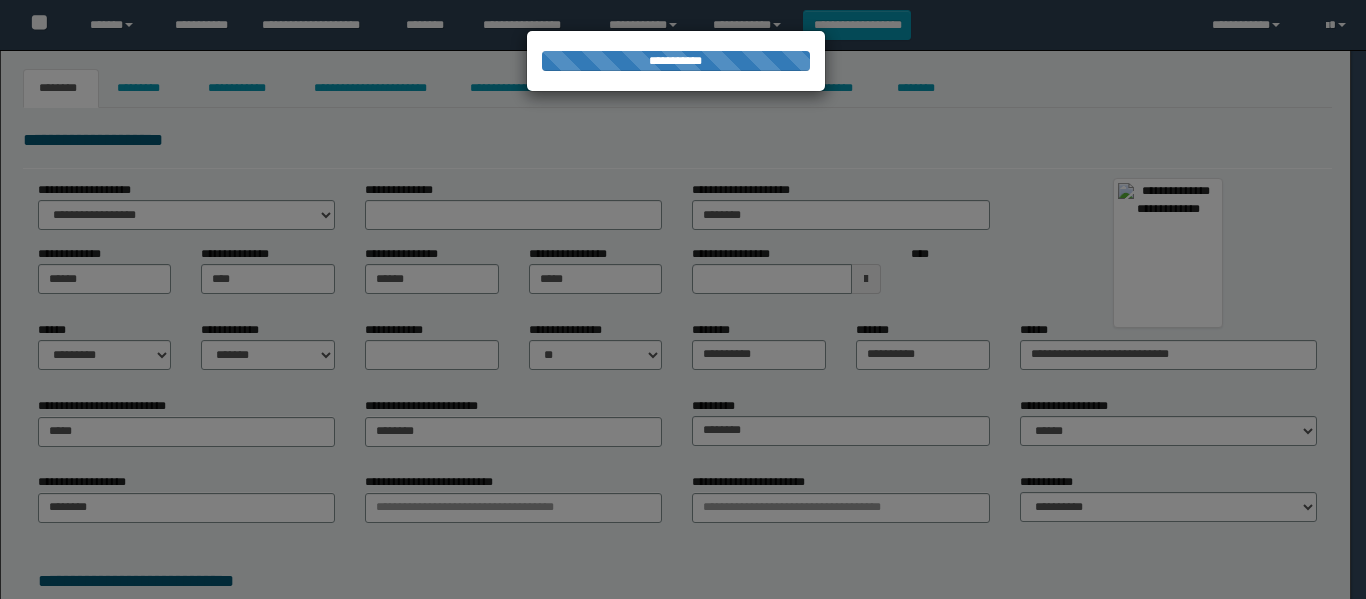 type on "********" 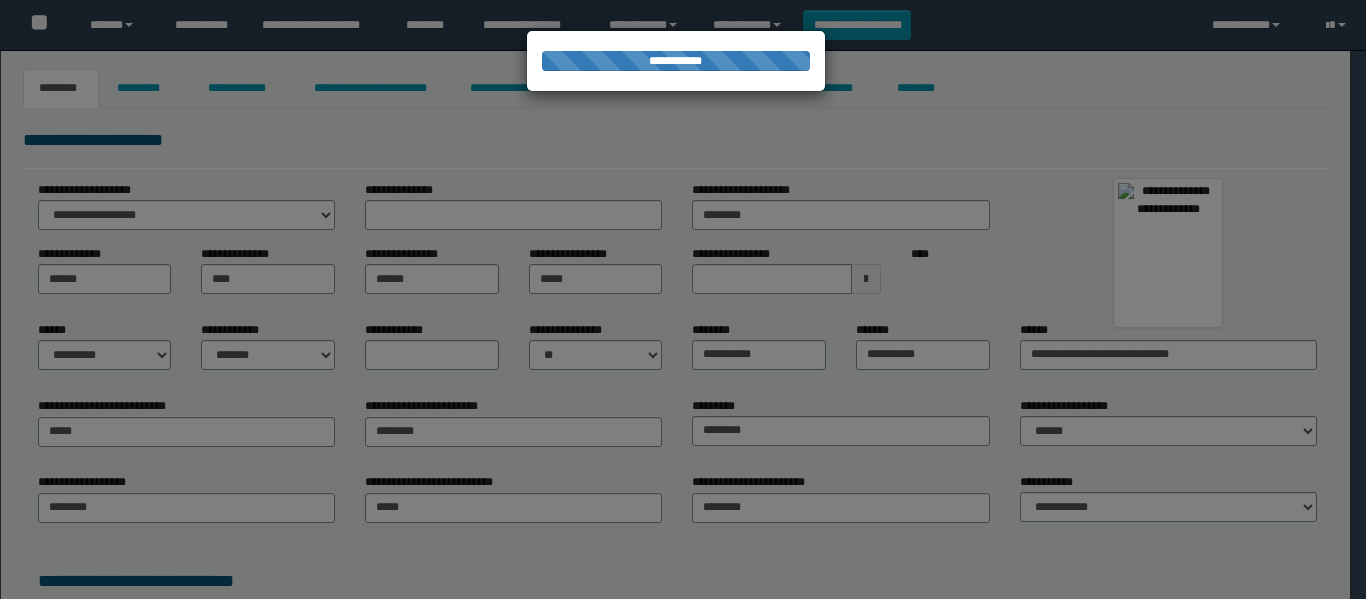 scroll, scrollTop: 0, scrollLeft: 0, axis: both 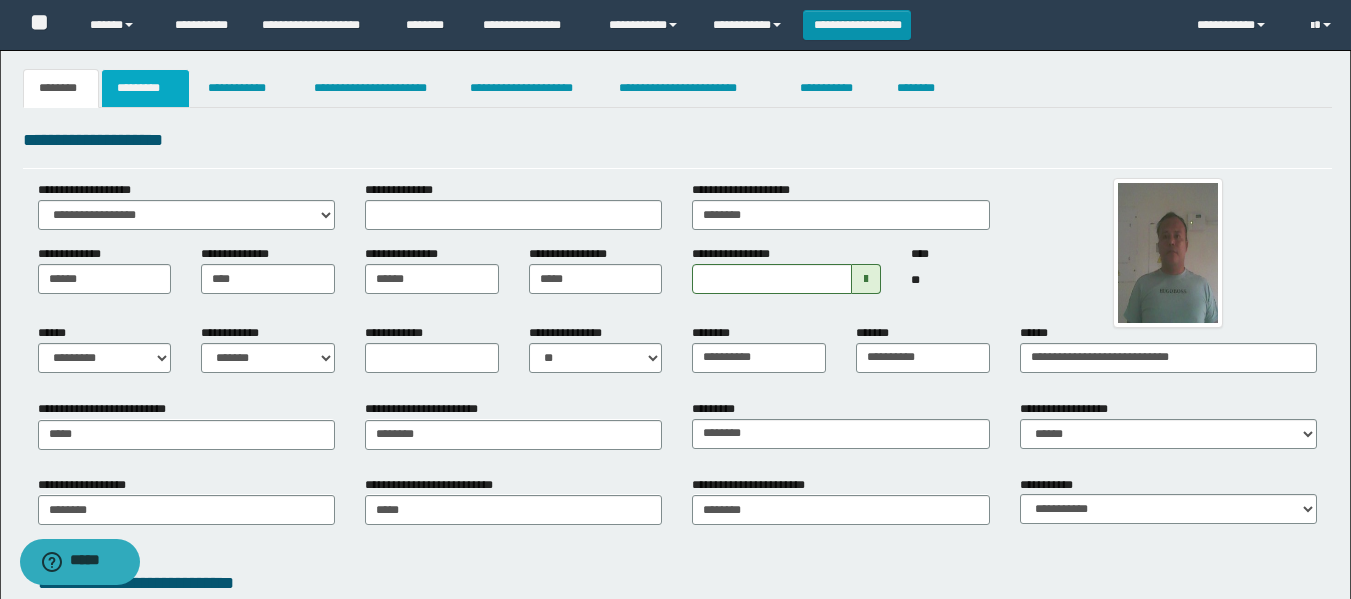 click on "*********" at bounding box center [145, 88] 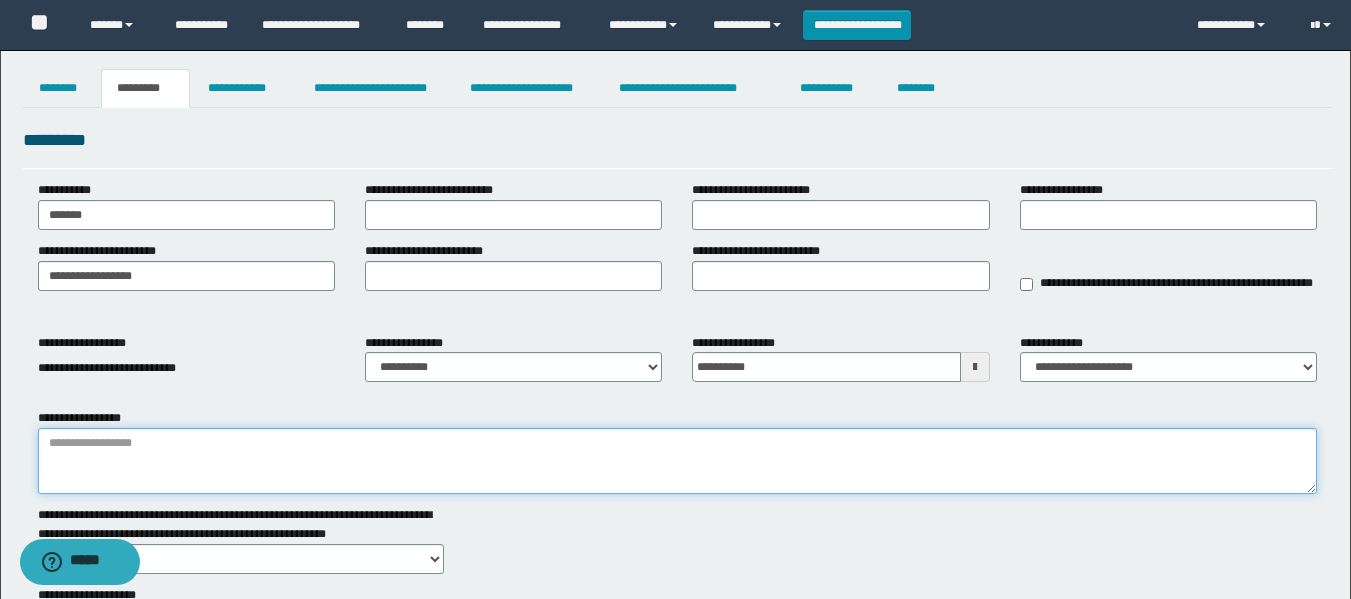 click on "**********" at bounding box center [677, 461] 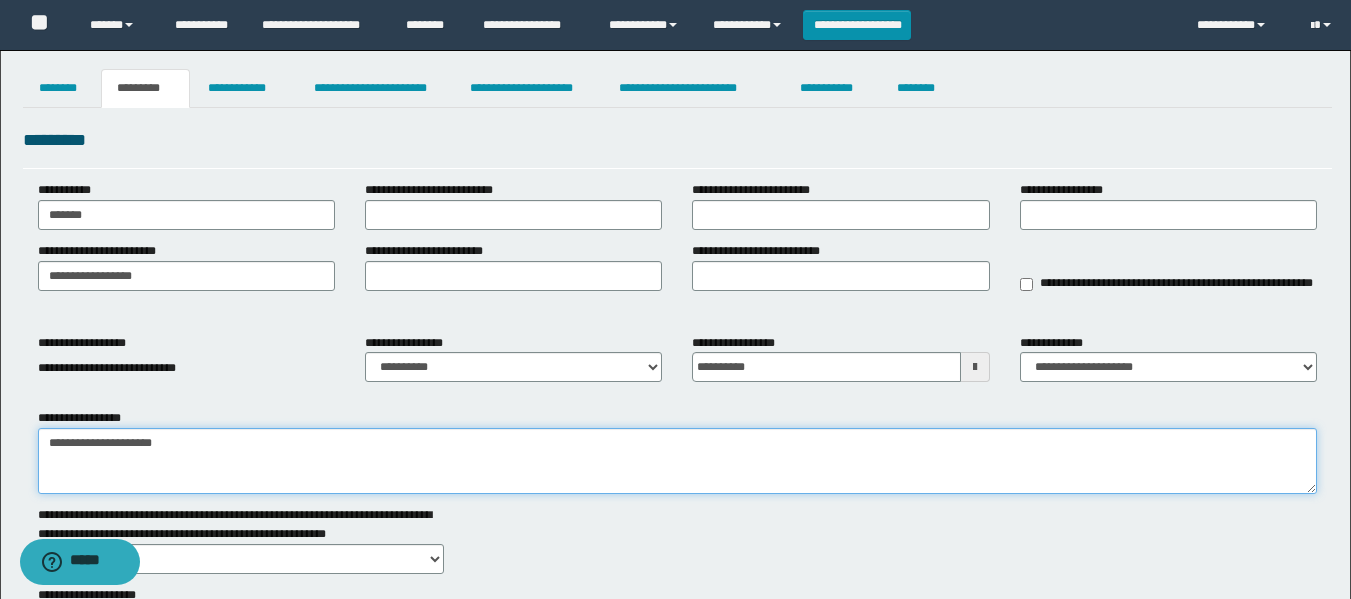 type on "**********" 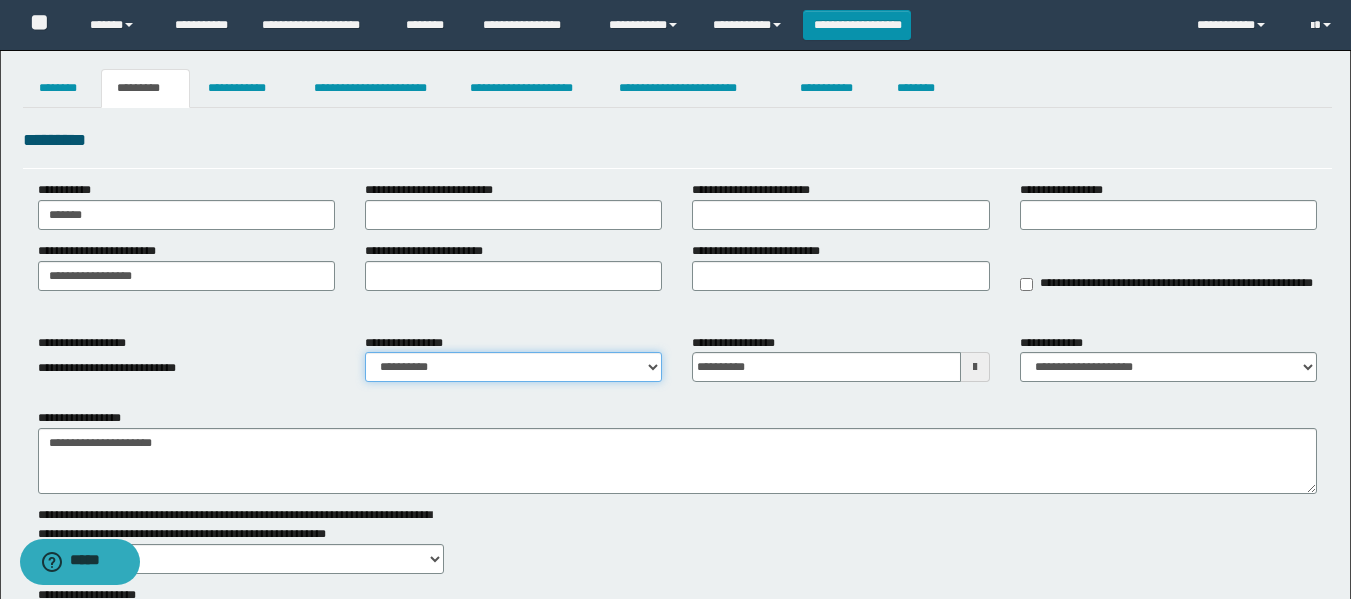 click on "**********" at bounding box center [513, 367] 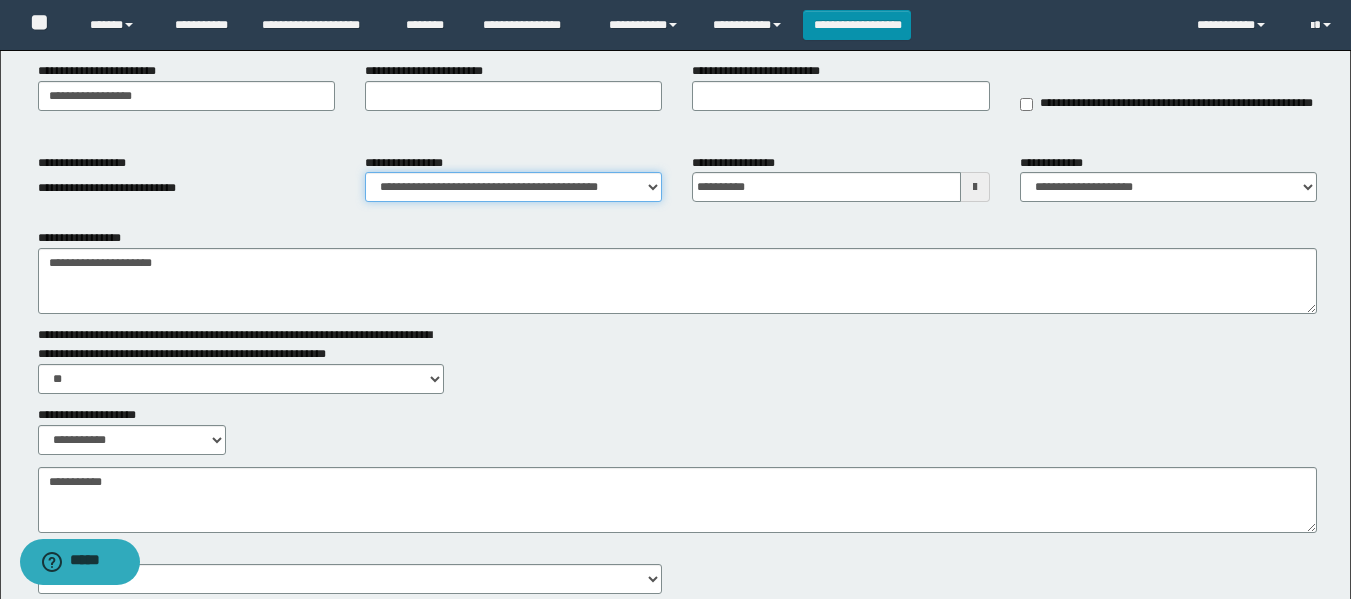 scroll, scrollTop: 300, scrollLeft: 0, axis: vertical 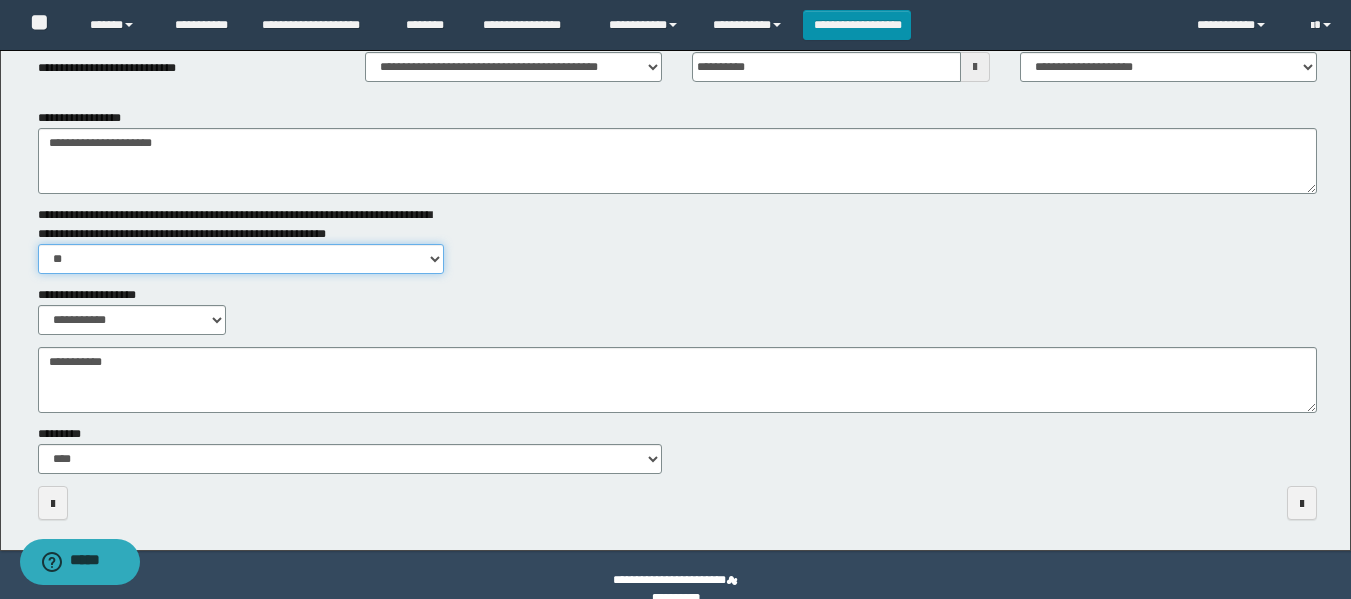 click on "**
**" at bounding box center (241, 259) 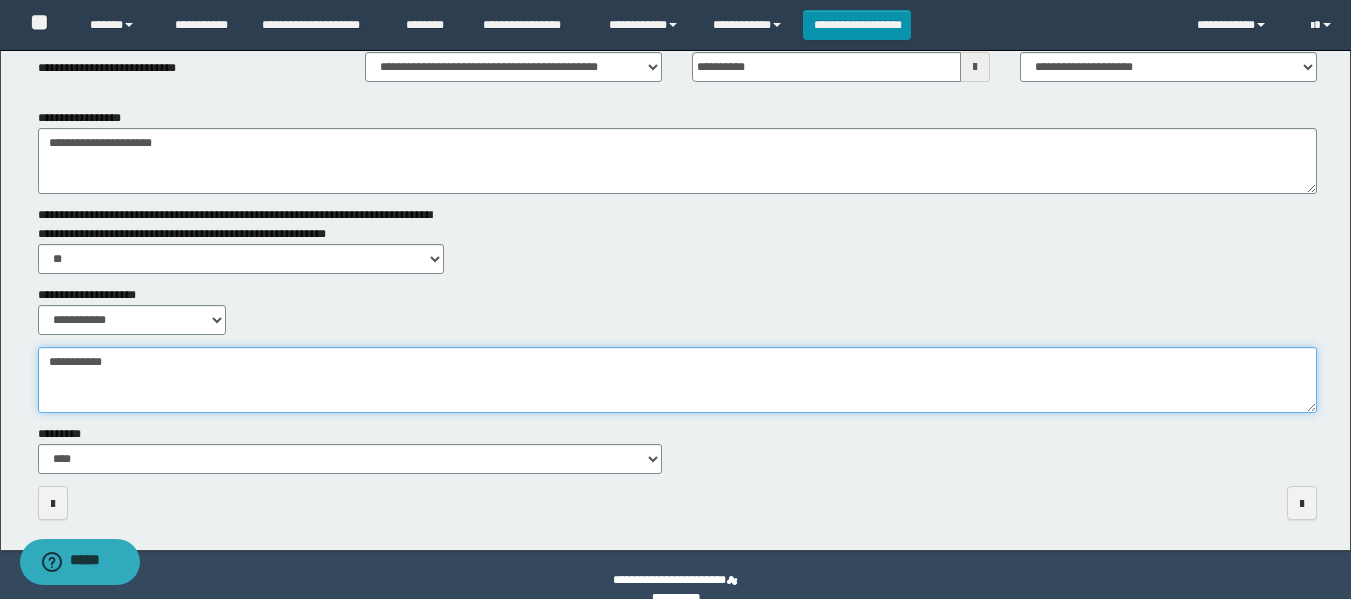 click on "**********" at bounding box center [677, 380] 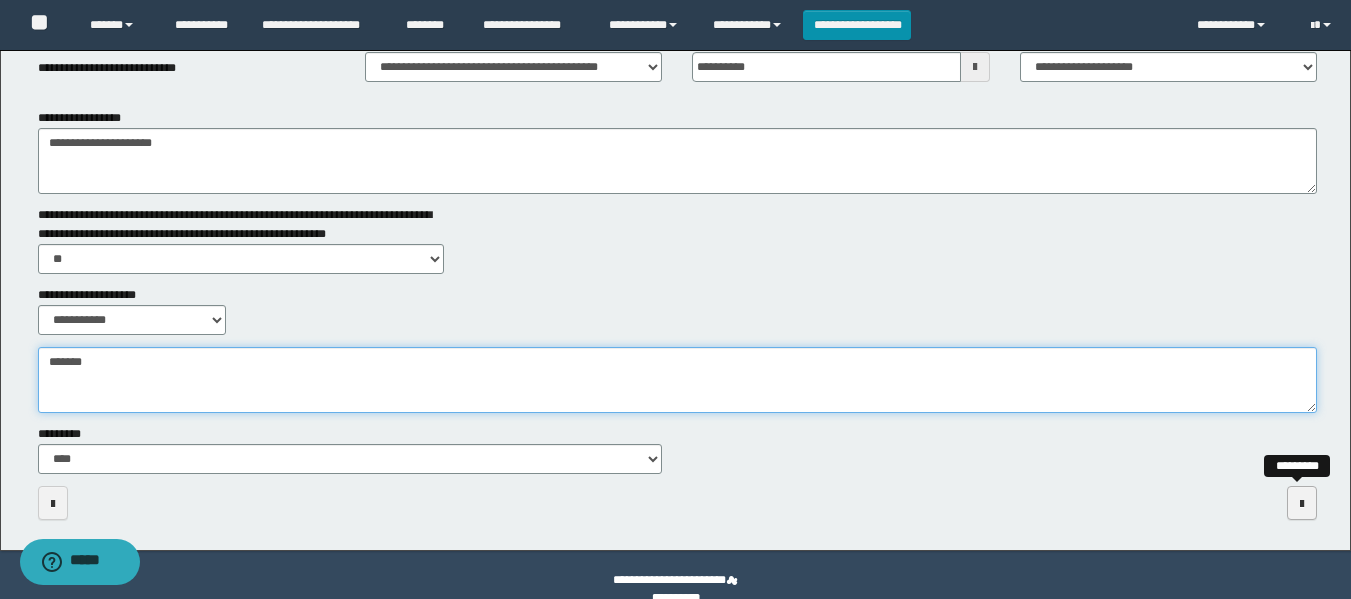 type on "*******" 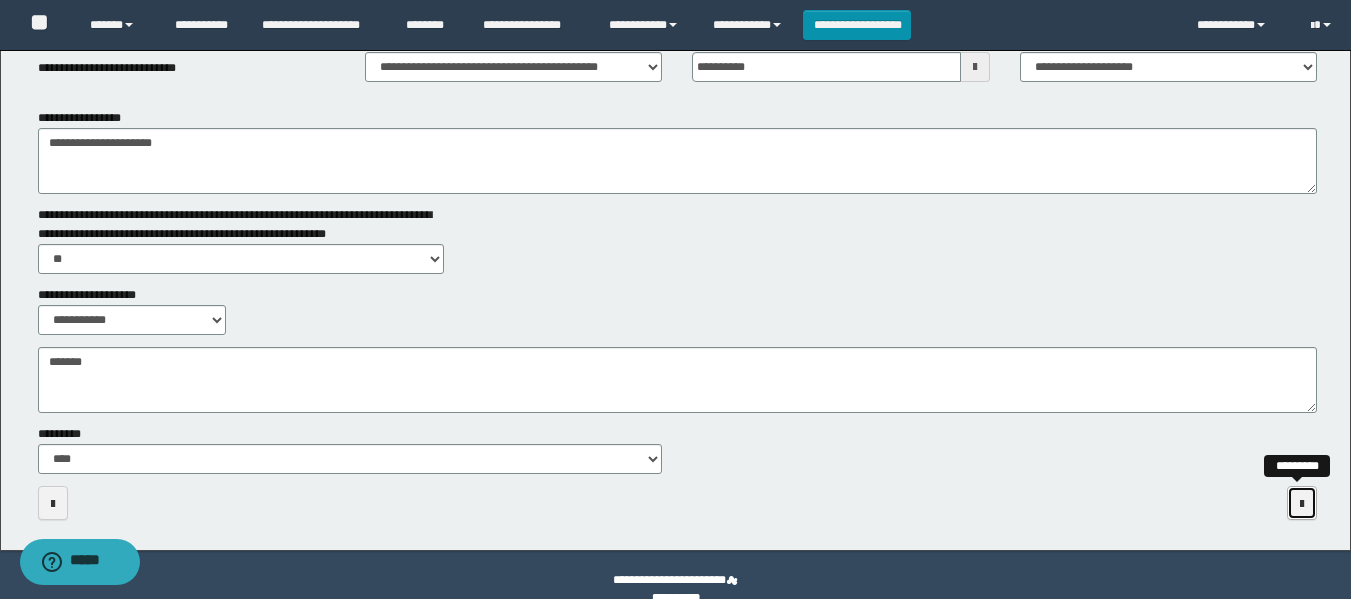 click at bounding box center (1302, 503) 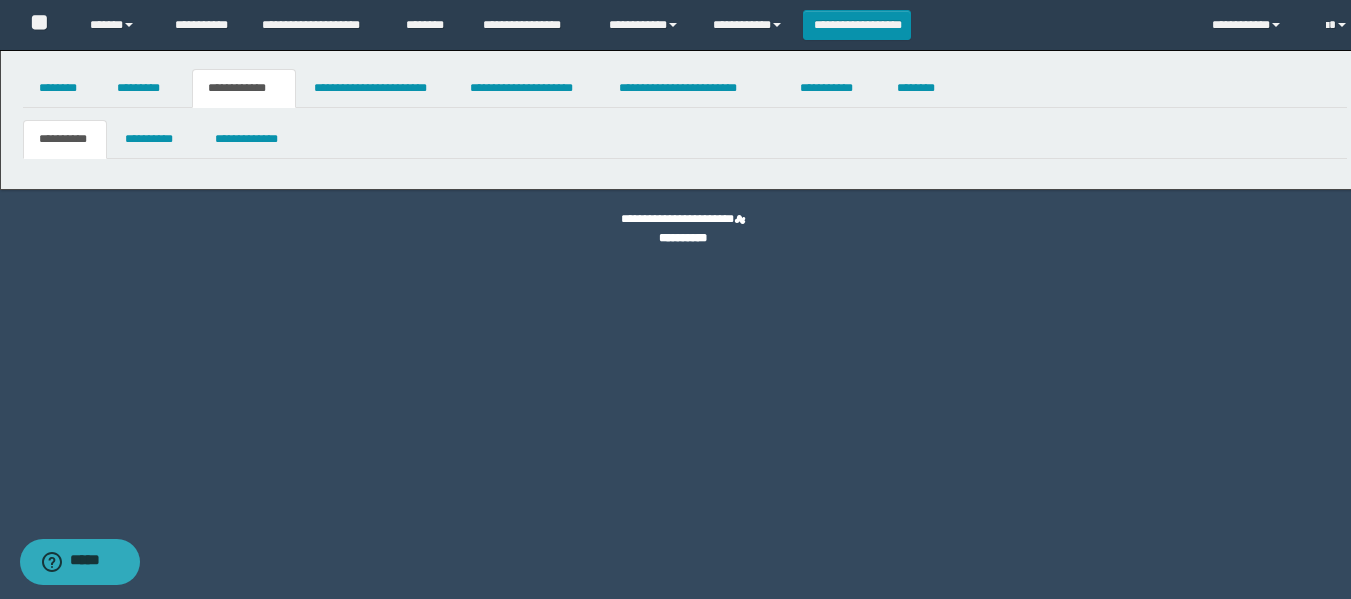 scroll, scrollTop: 0, scrollLeft: 0, axis: both 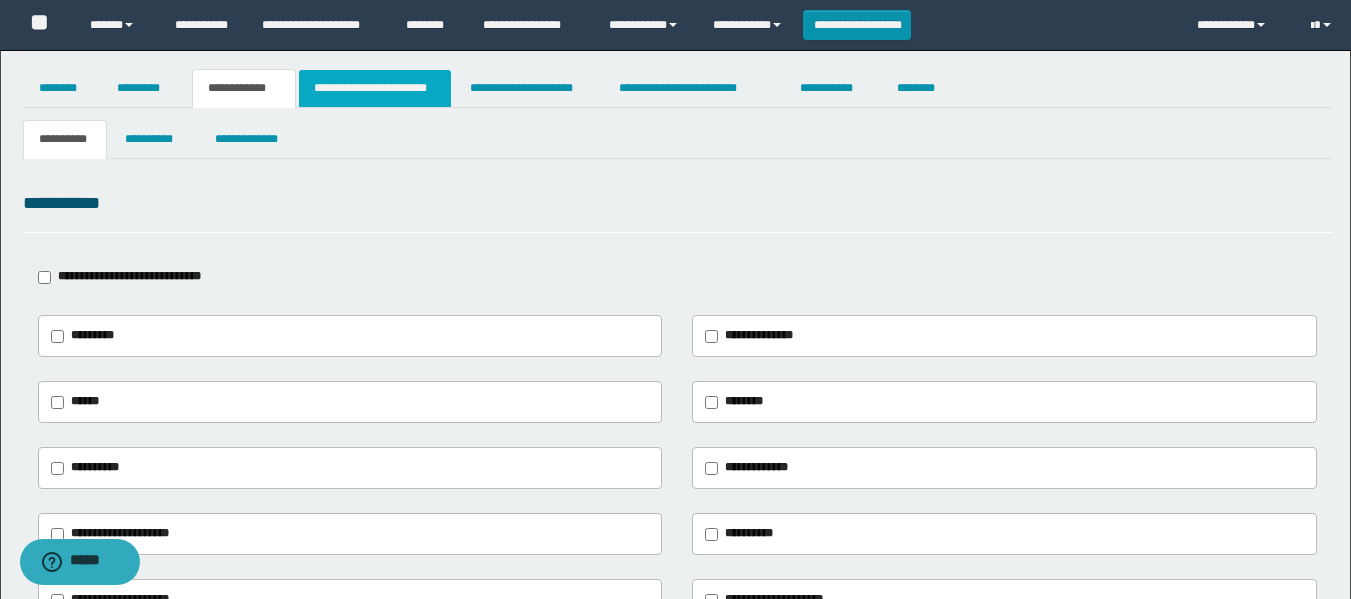 click on "**********" at bounding box center [375, 88] 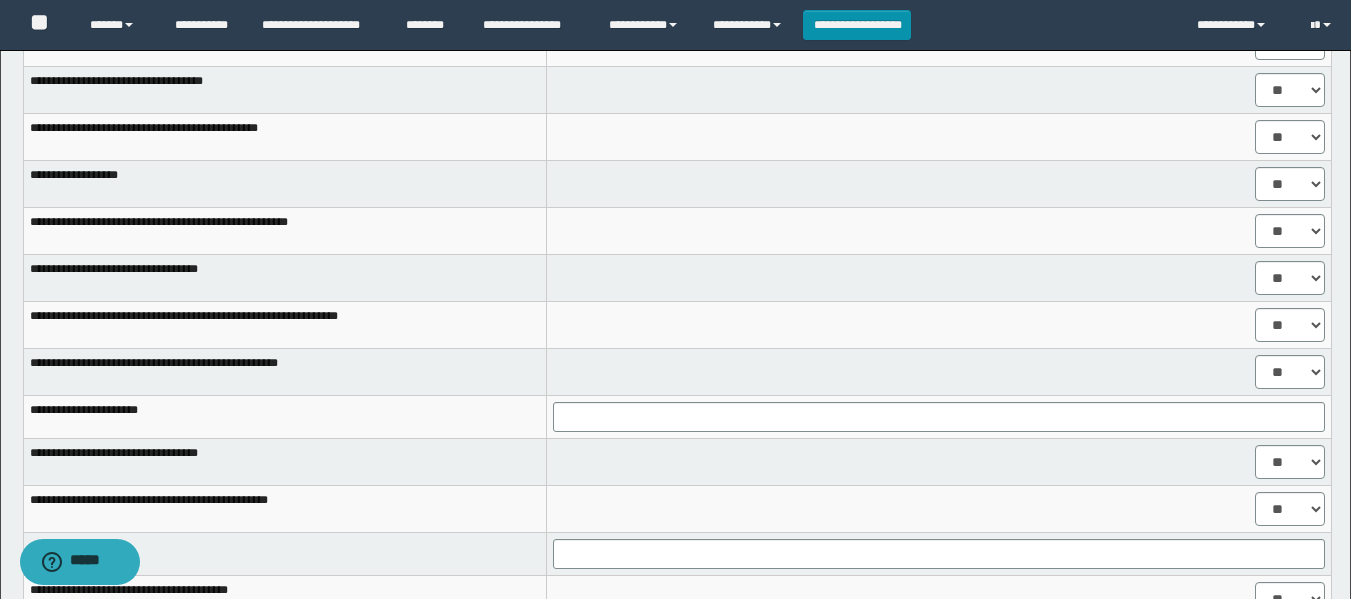 scroll, scrollTop: 900, scrollLeft: 0, axis: vertical 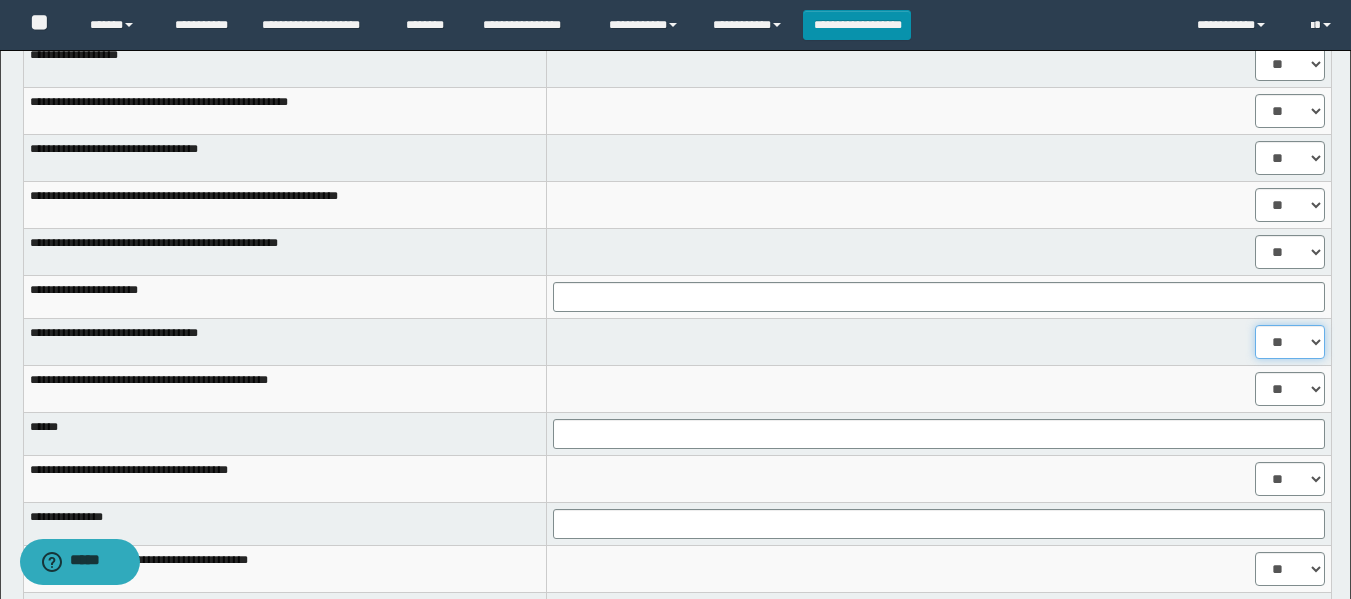 click on "**
**" at bounding box center [1290, 342] 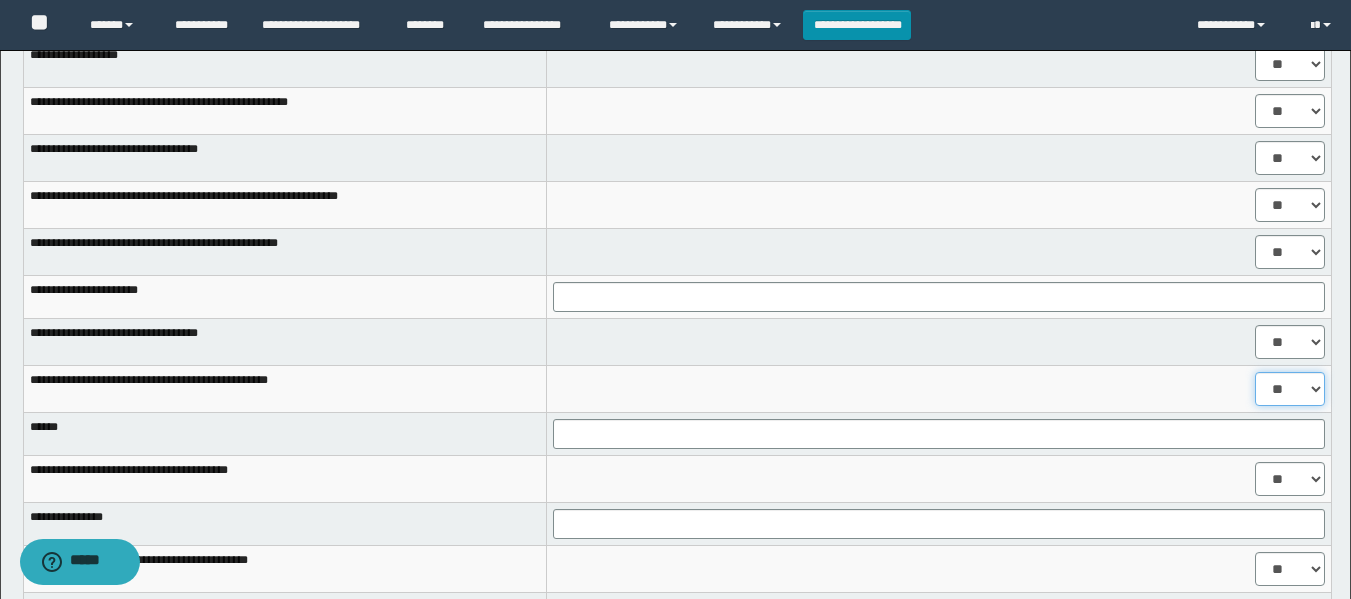 click on "**
**" at bounding box center [1290, 389] 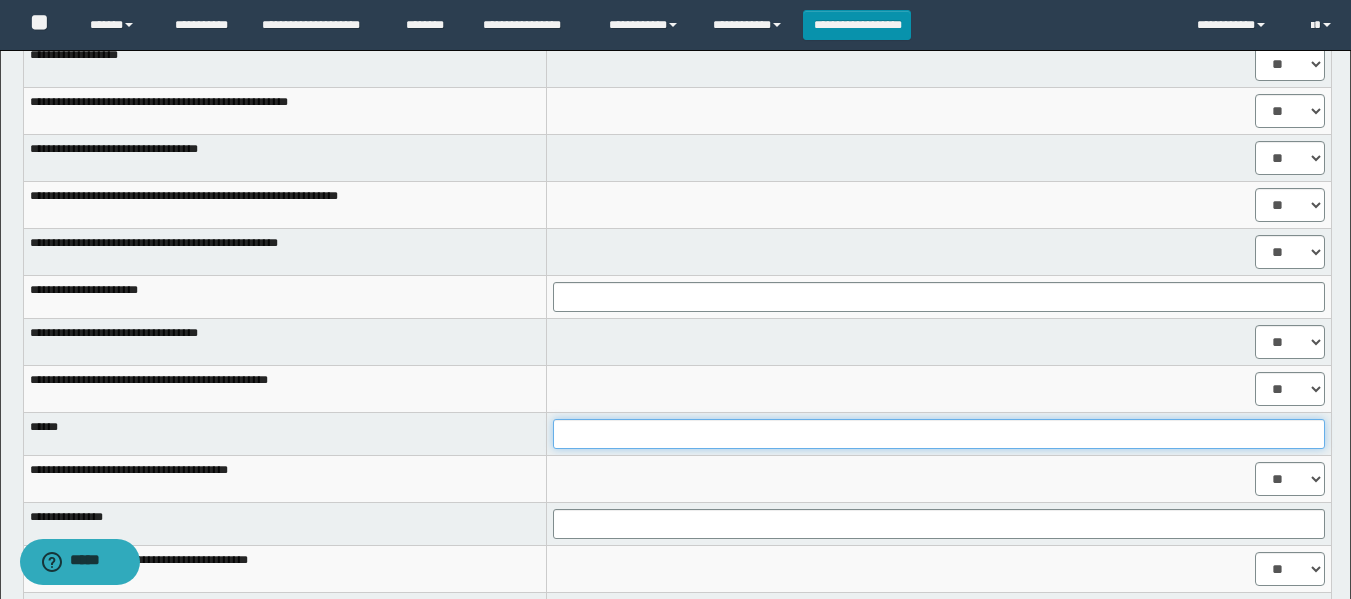 drag, startPoint x: 1184, startPoint y: 428, endPoint x: 1156, endPoint y: 434, distance: 28.635643 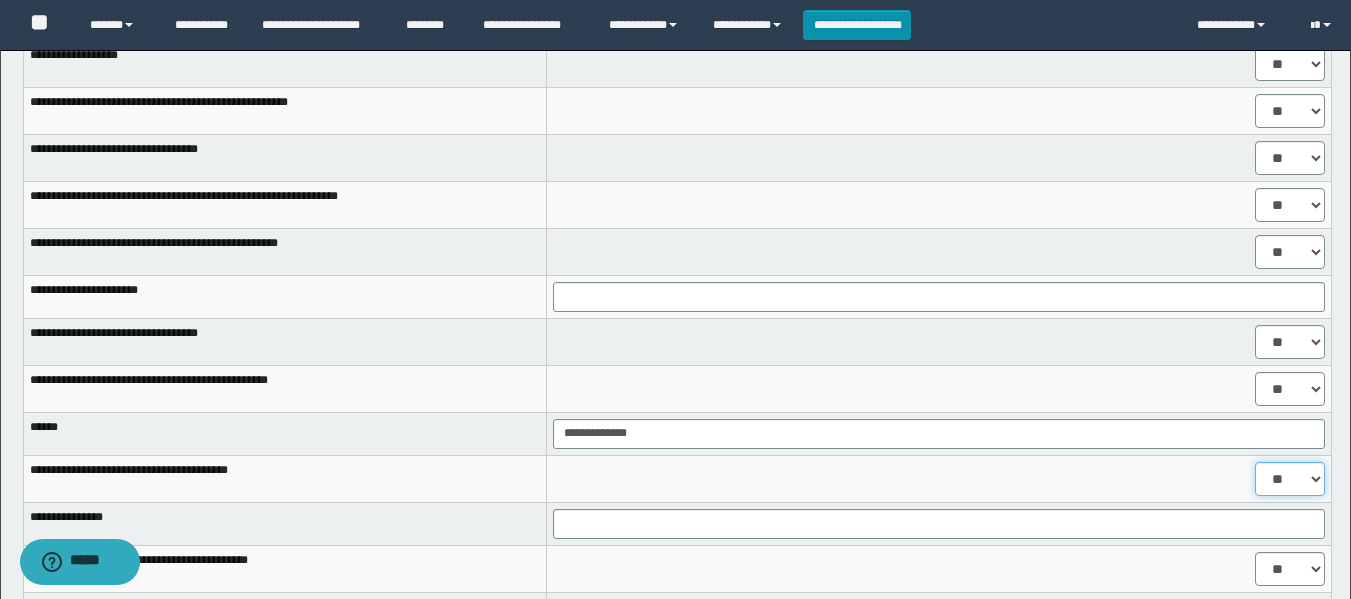 click on "**
**" at bounding box center (1290, 479) 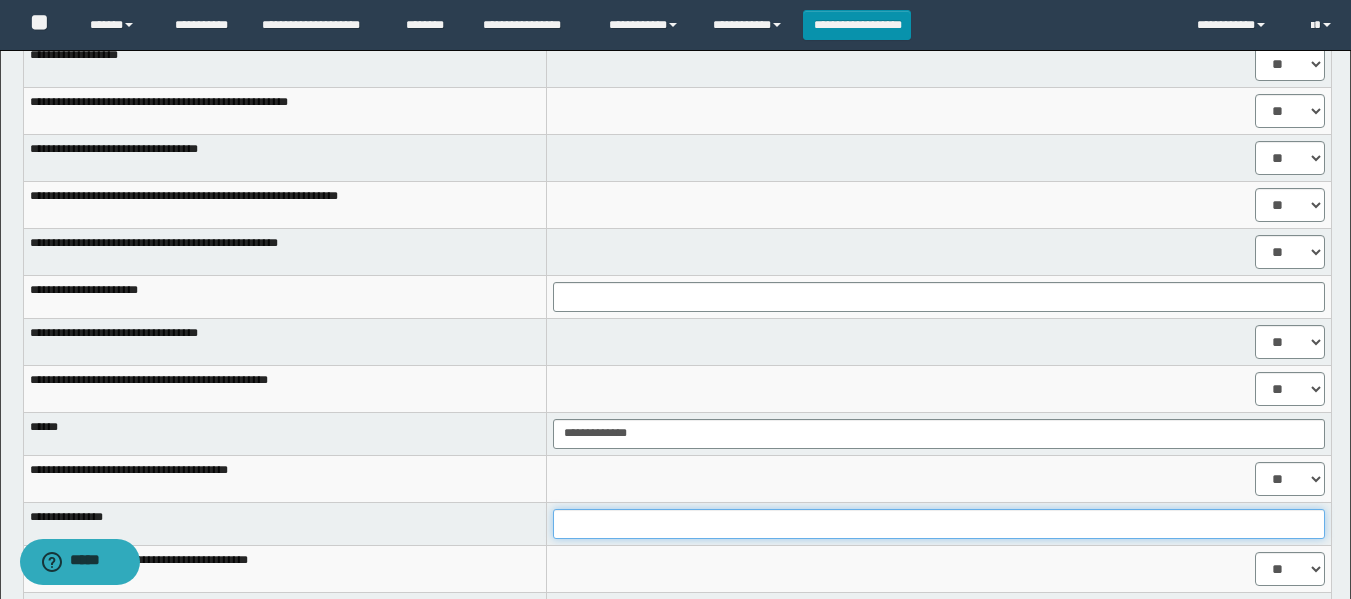 drag, startPoint x: 1185, startPoint y: 522, endPoint x: 1165, endPoint y: 527, distance: 20.615528 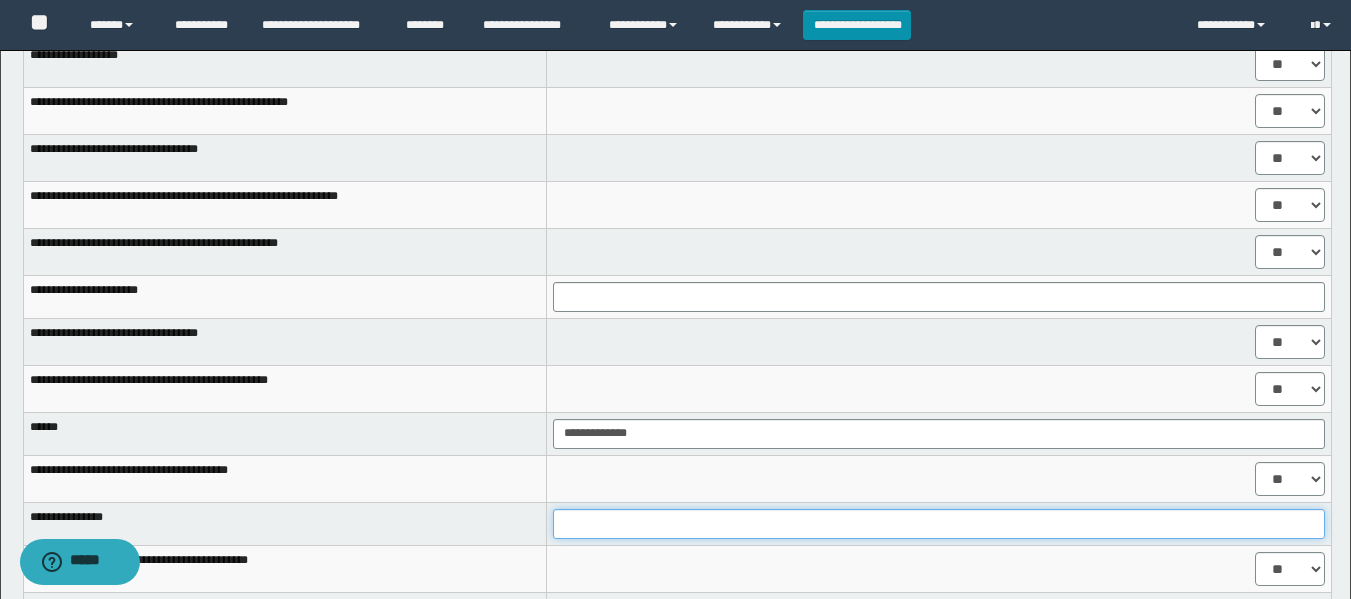 type on "**********" 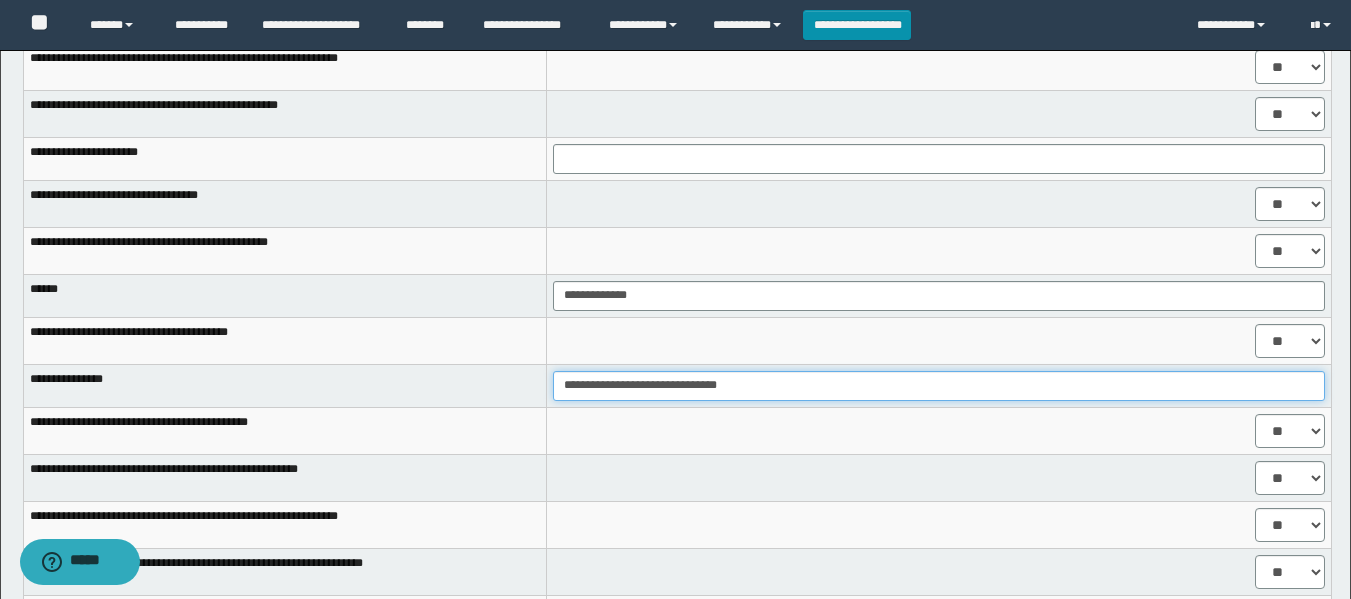 scroll, scrollTop: 1100, scrollLeft: 0, axis: vertical 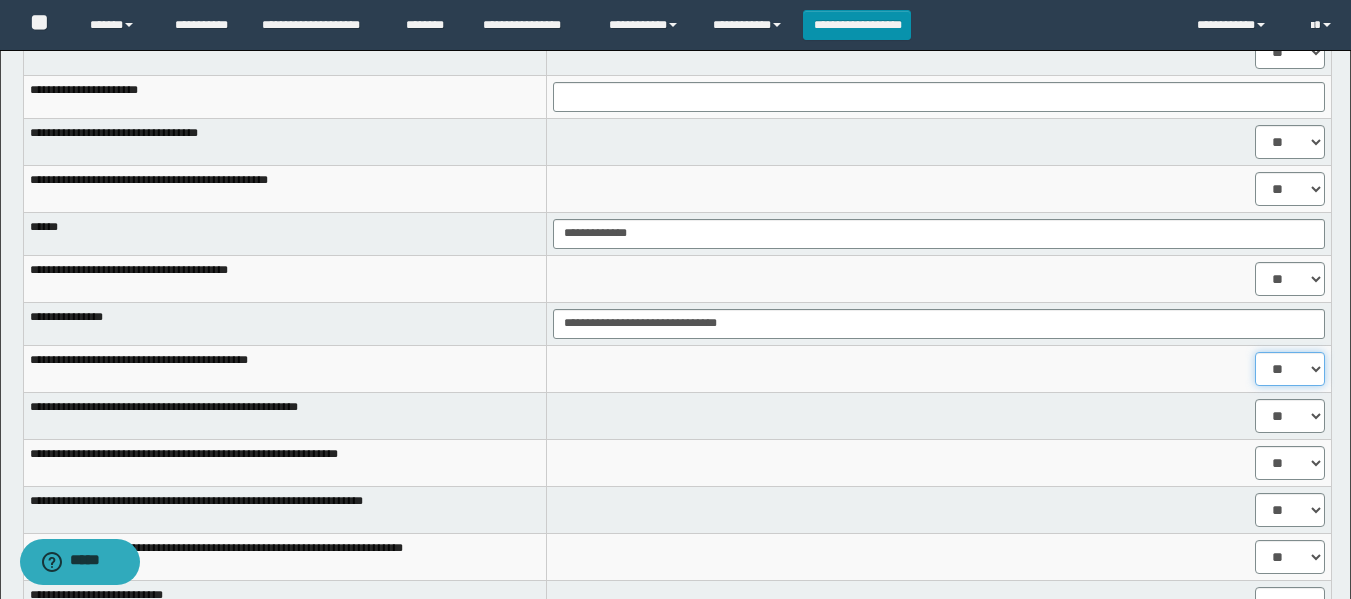 click on "**
**" at bounding box center (1290, 369) 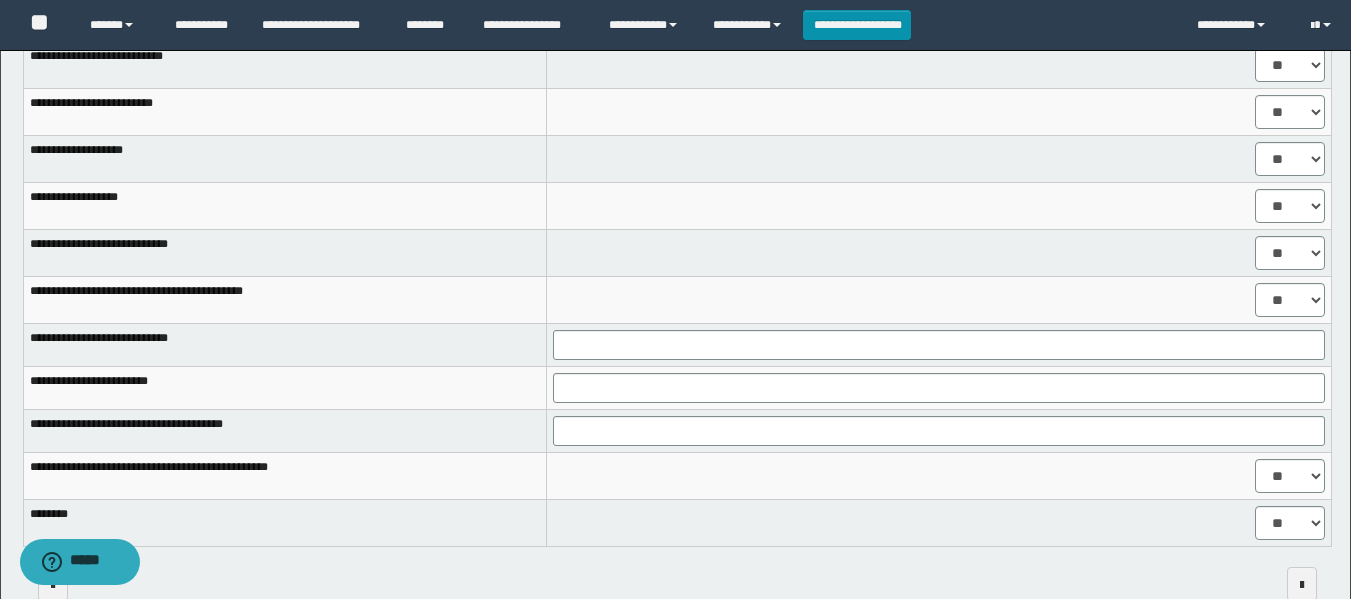 scroll, scrollTop: 1700, scrollLeft: 0, axis: vertical 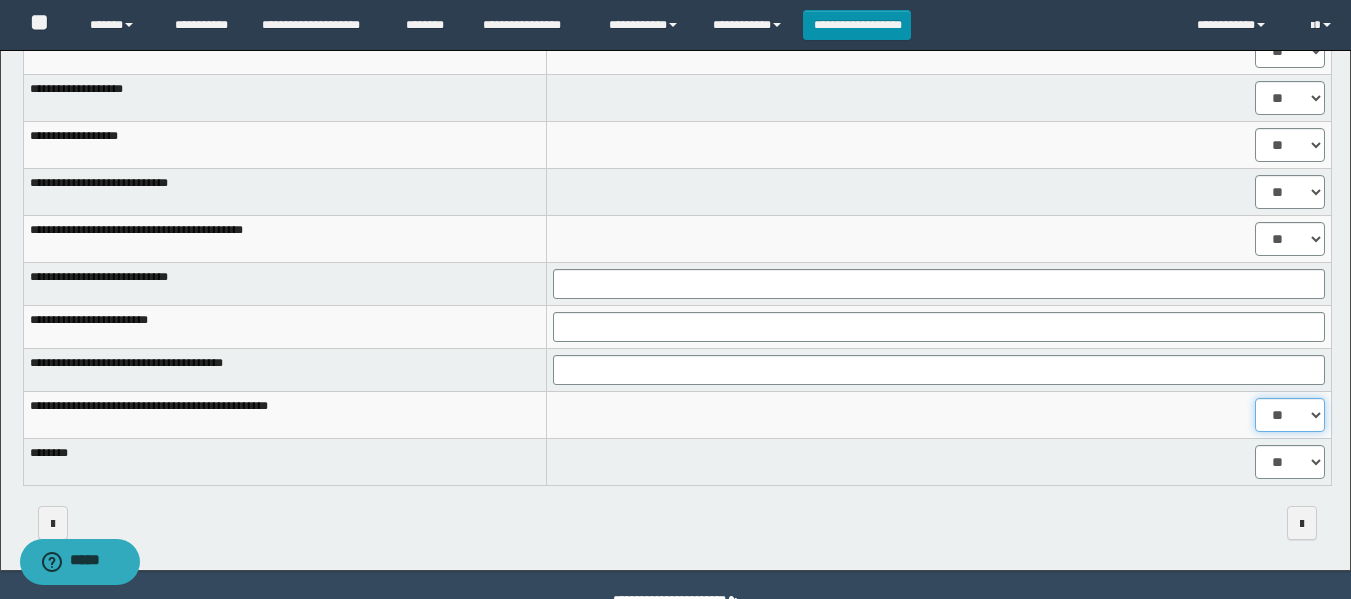 click on "**
**" at bounding box center (1290, 415) 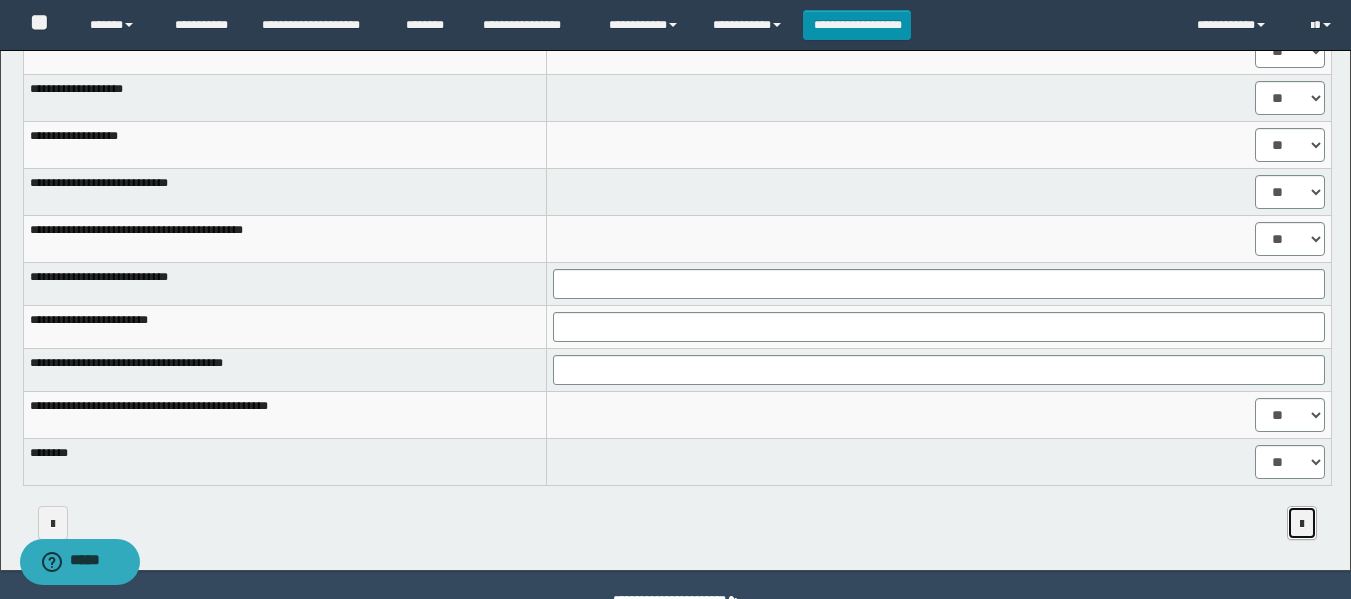 click at bounding box center (1302, 523) 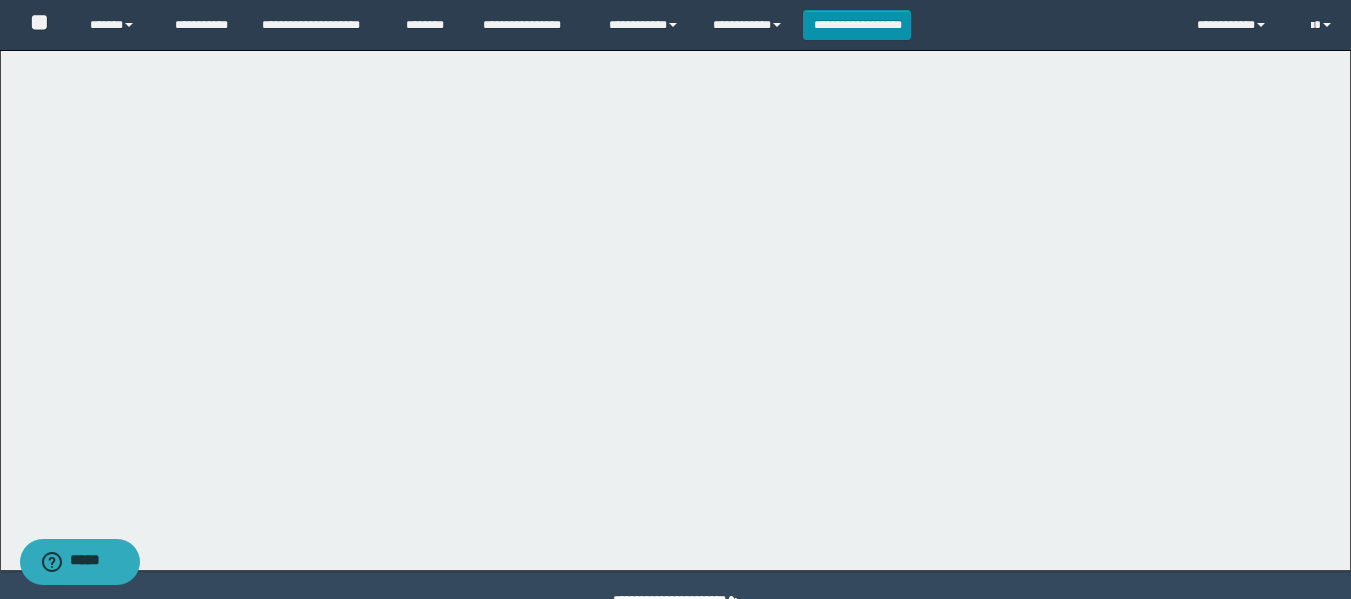 scroll, scrollTop: 0, scrollLeft: 0, axis: both 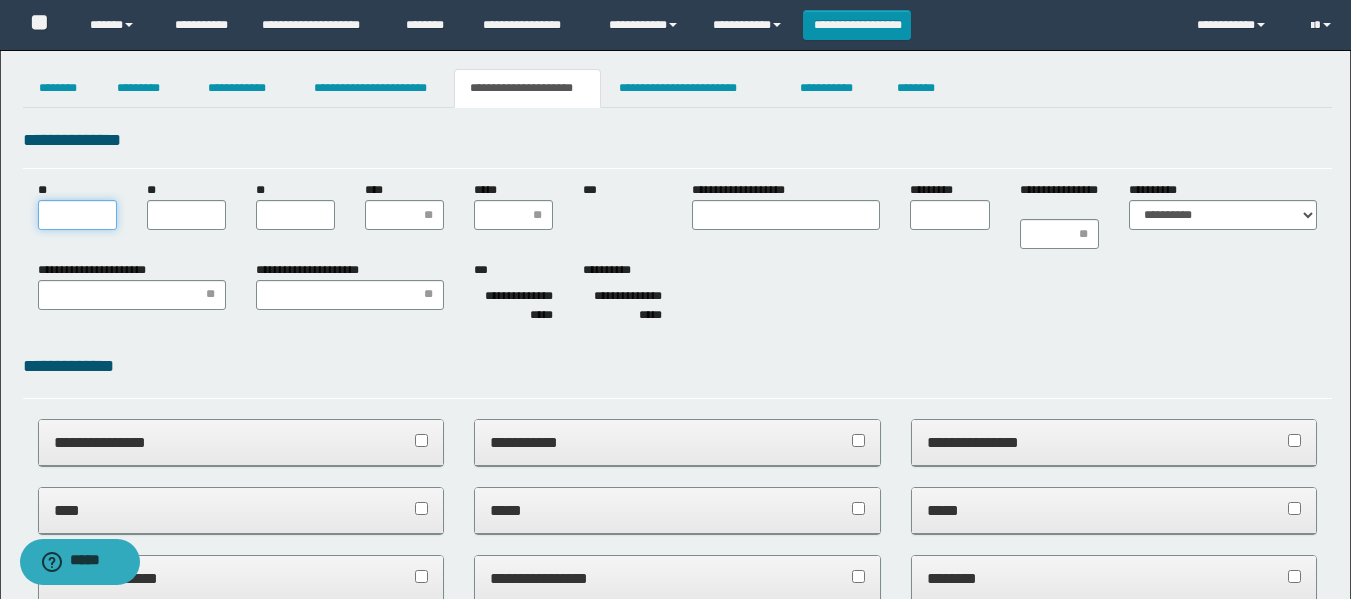 click on "**" at bounding box center [77, 215] 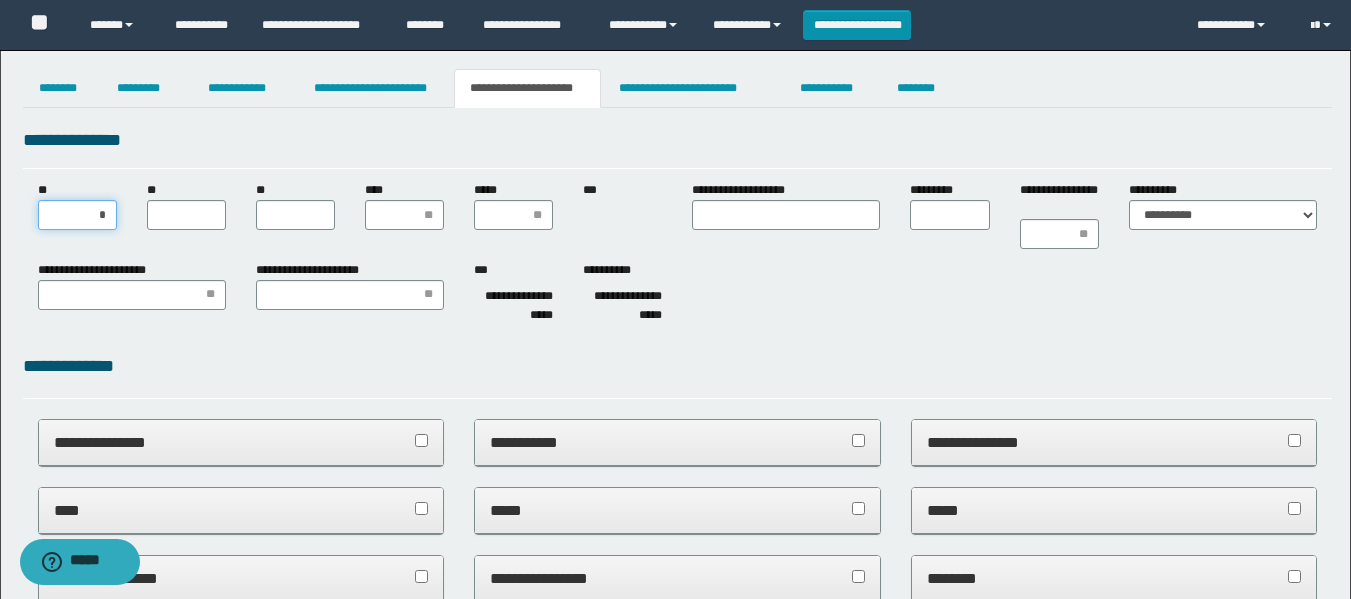 type on "**" 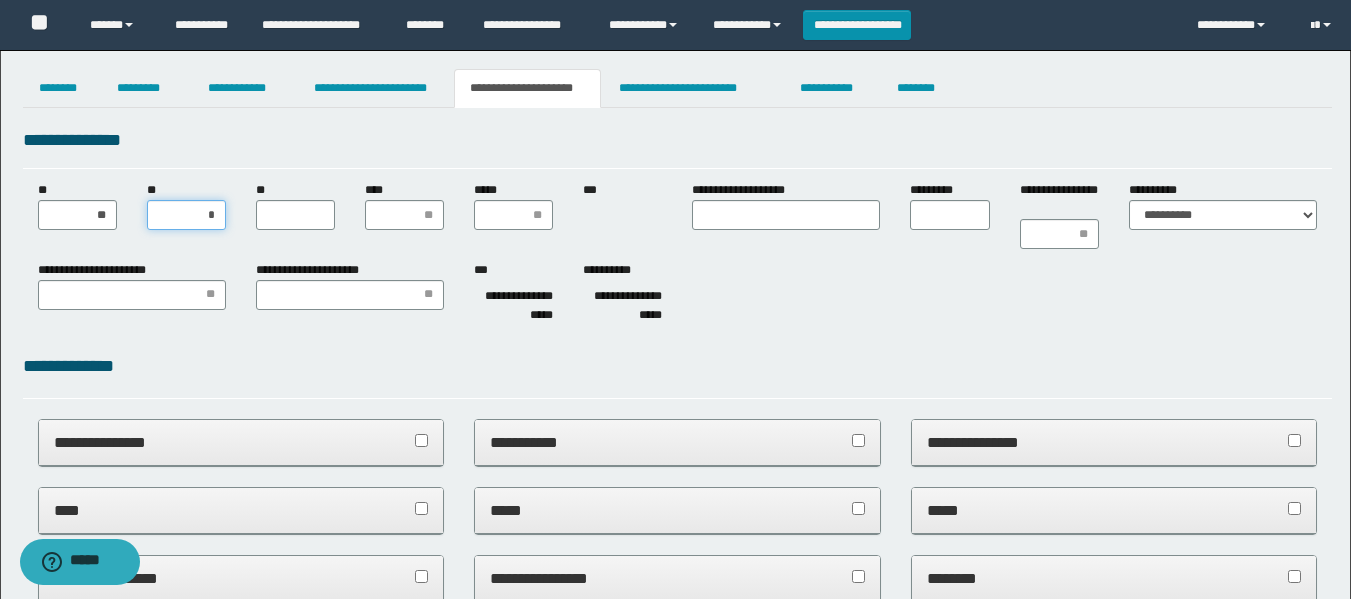 type on "**" 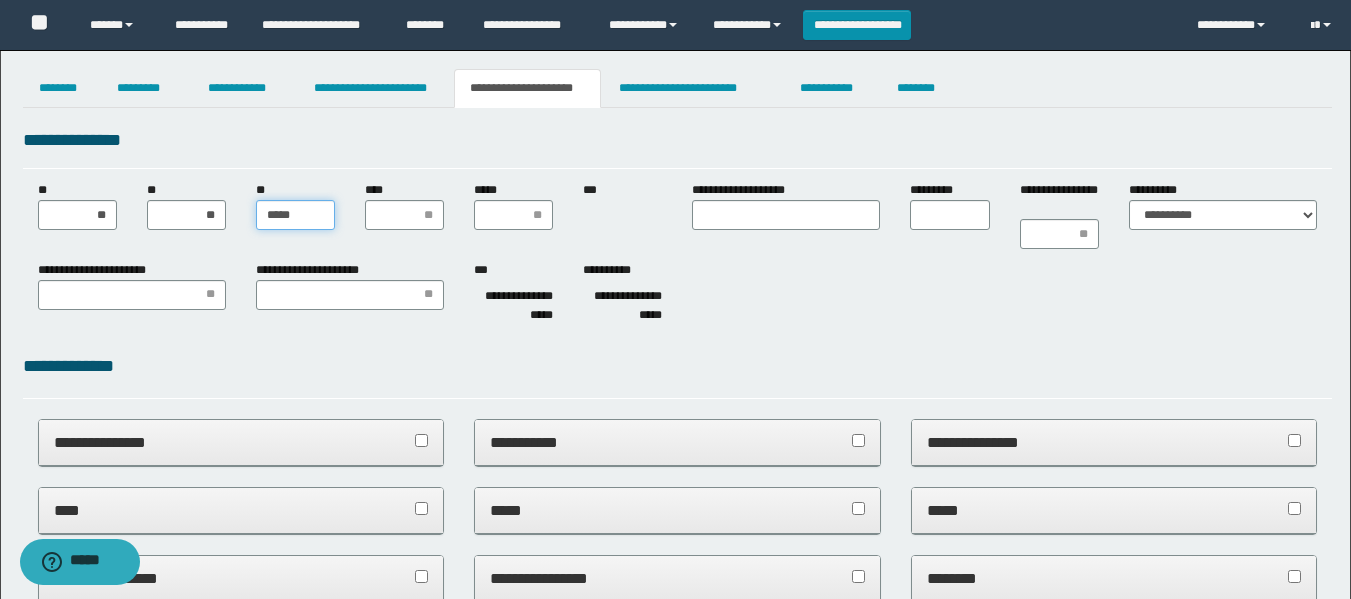 type on "******" 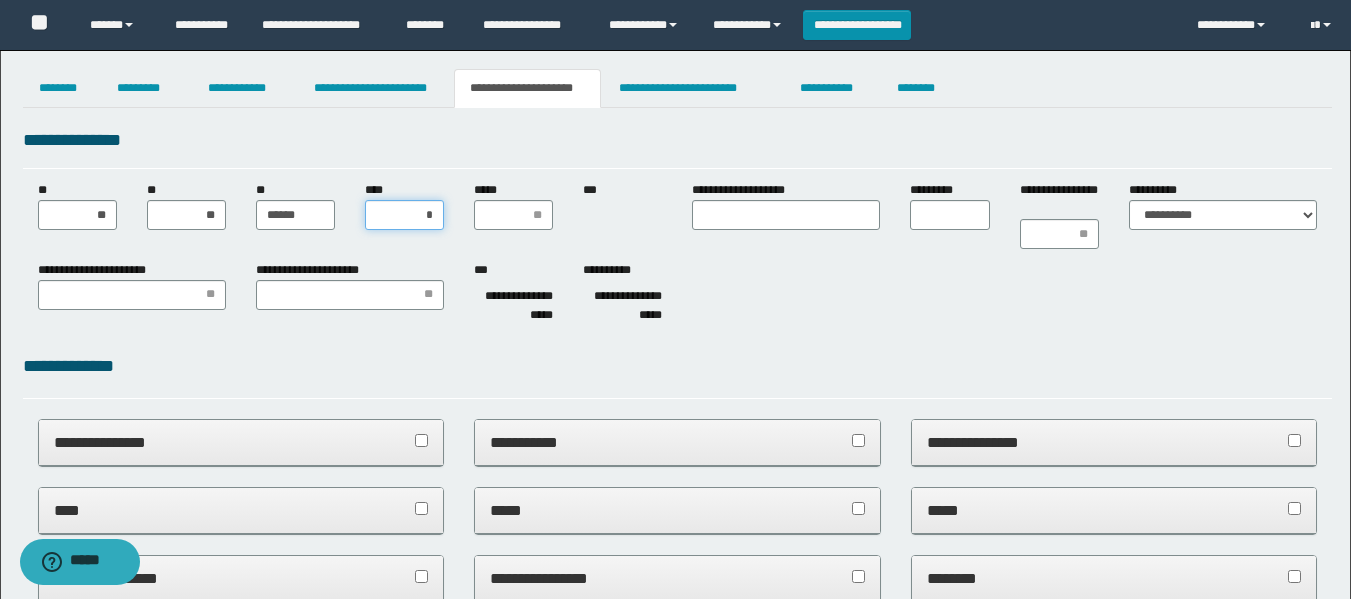 type on "**" 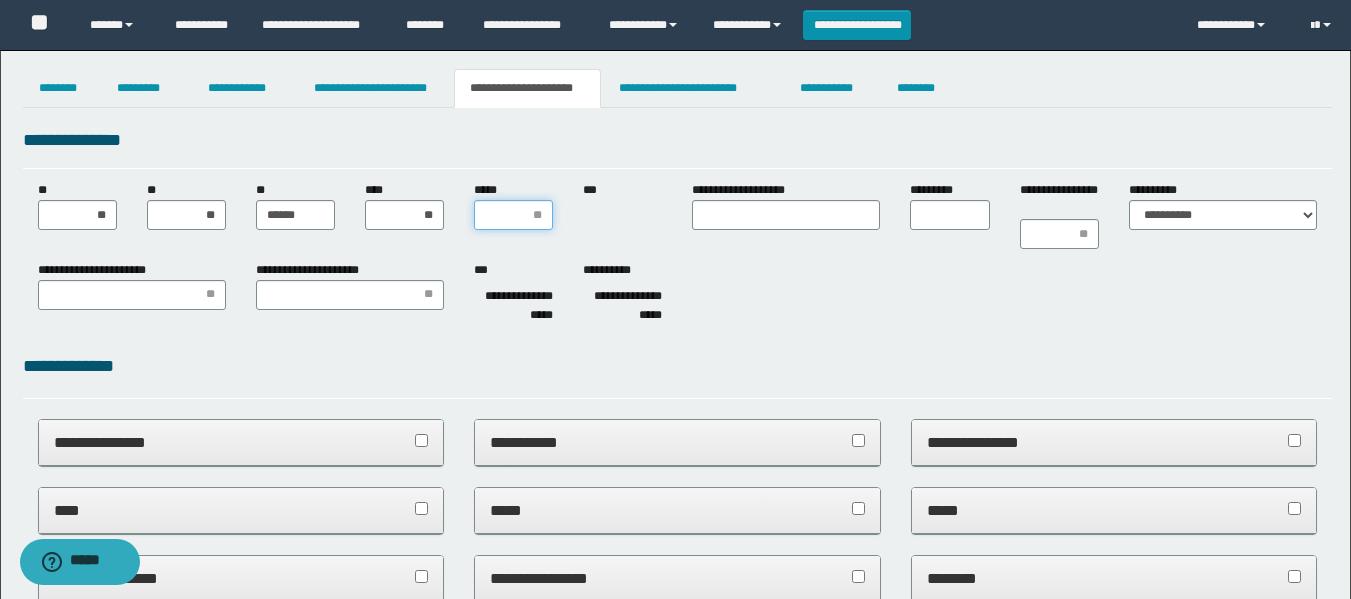 type on "*" 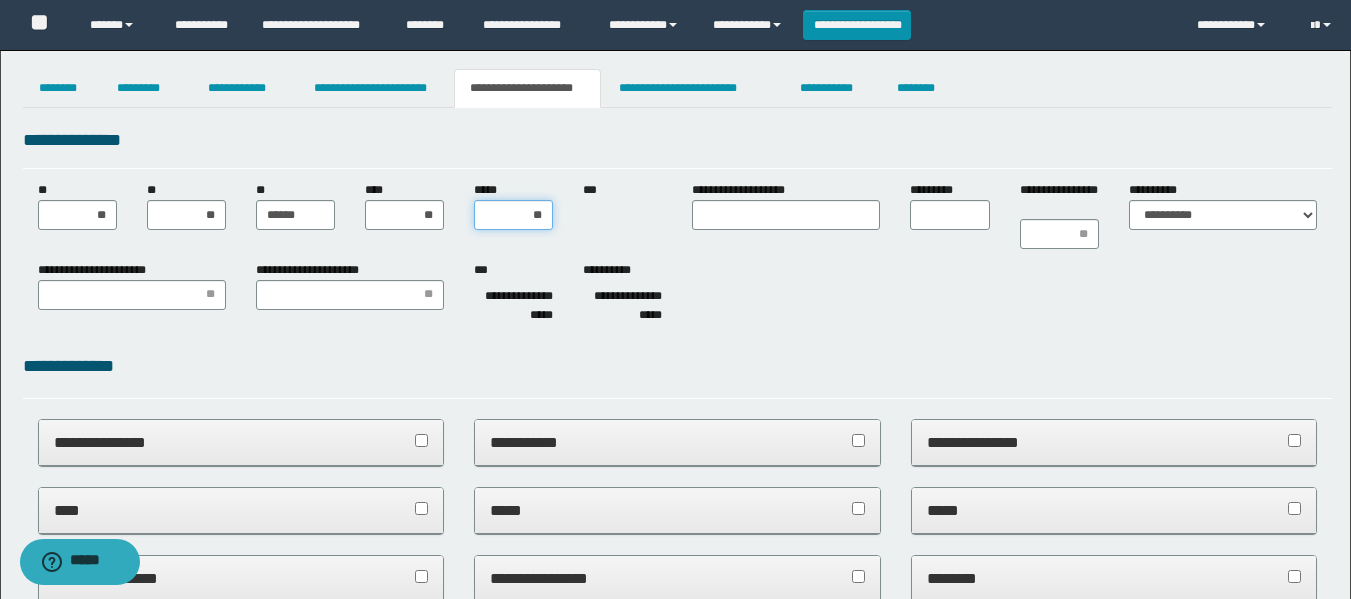 type on "***" 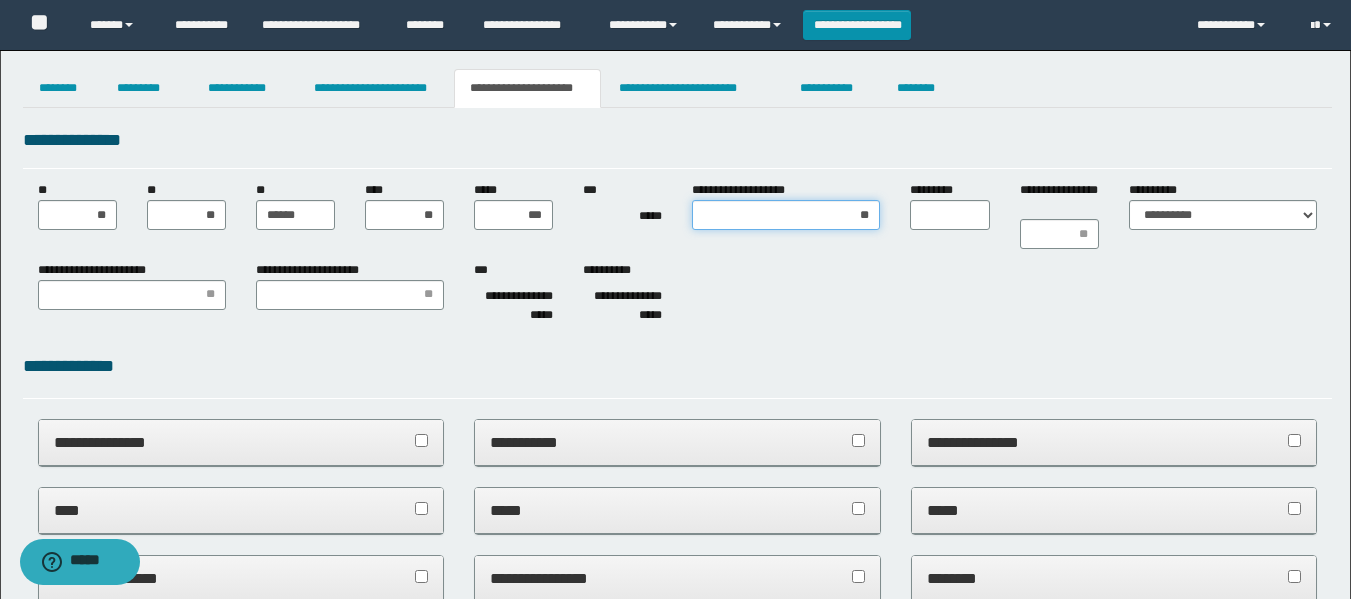 type on "***" 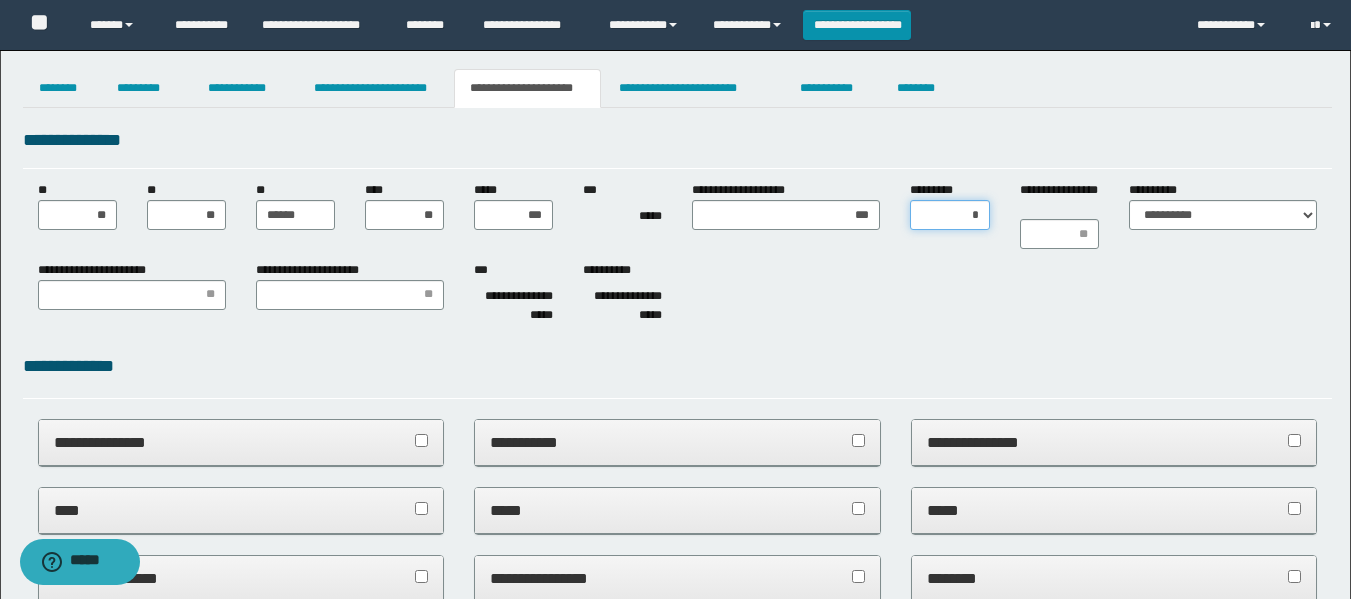 type on "**" 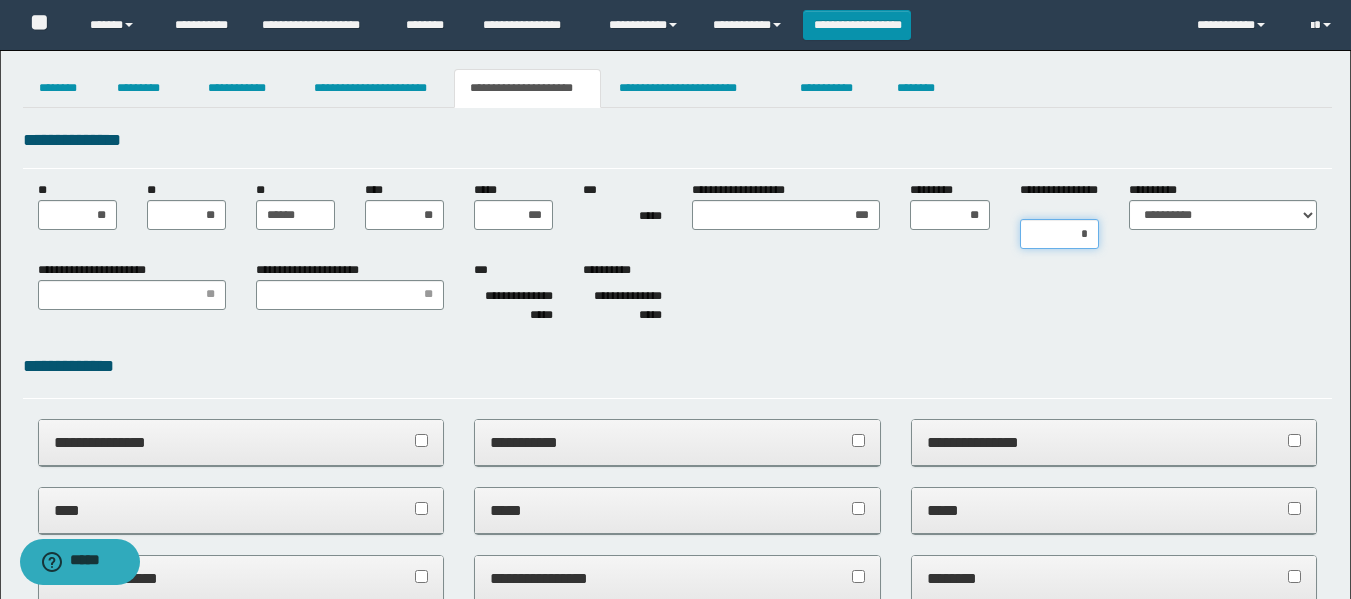 type on "**" 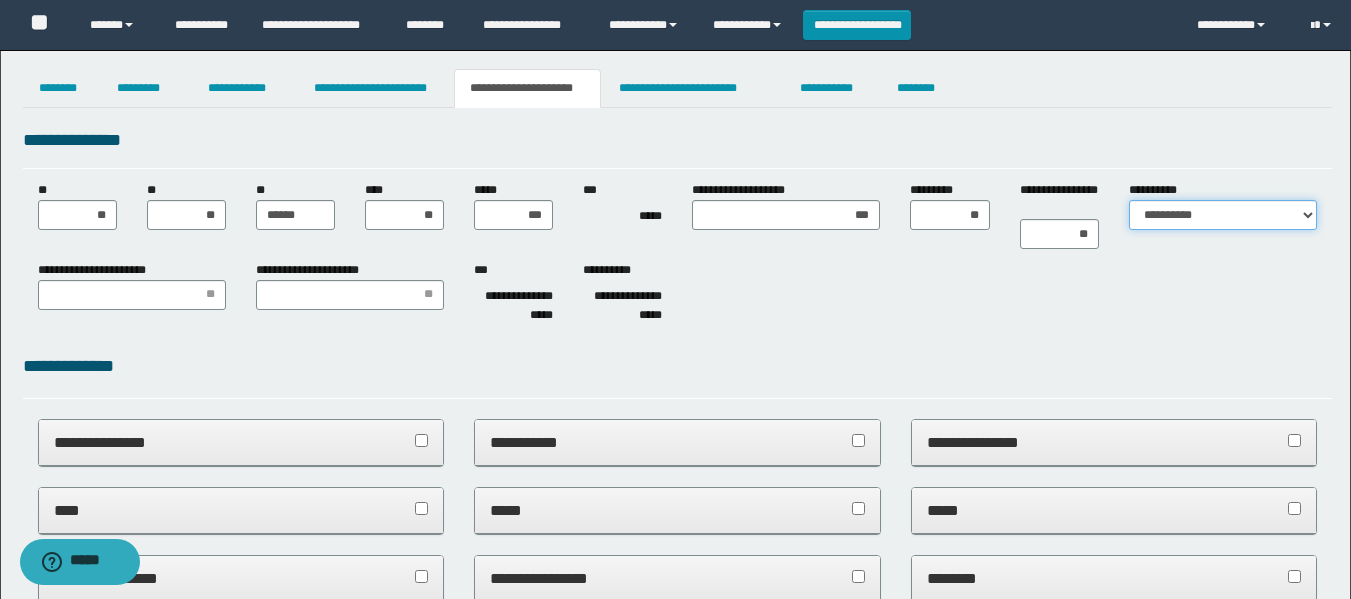 click on "**********" at bounding box center (1223, 215) 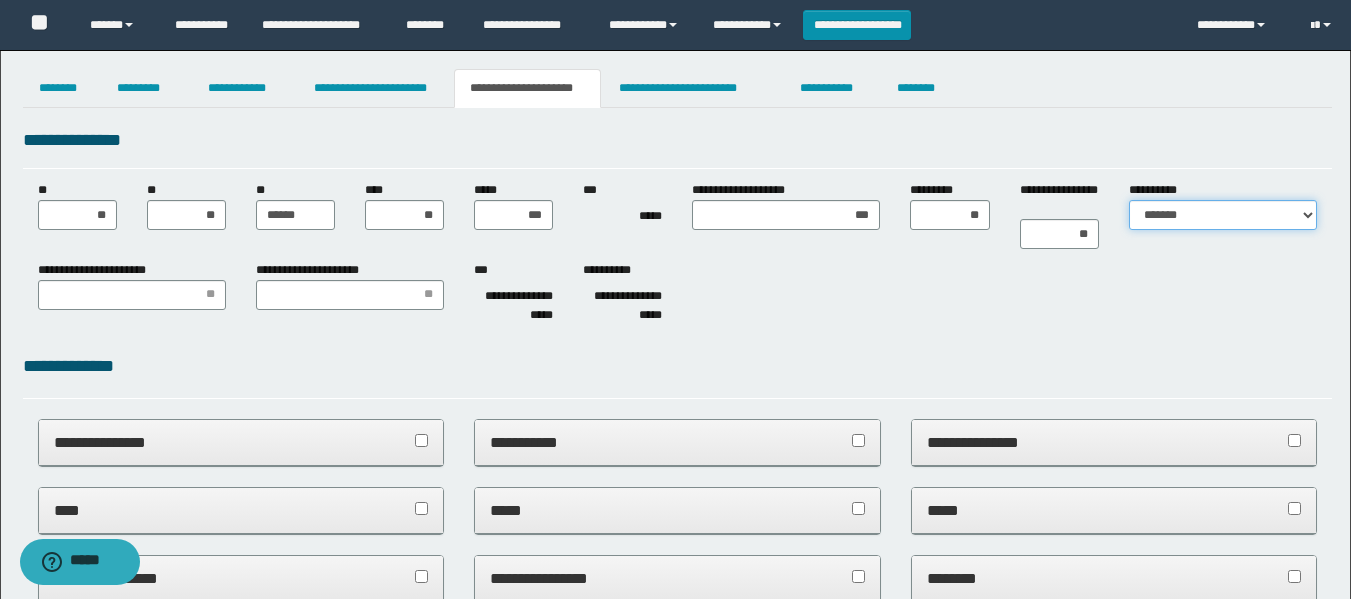 click on "**********" at bounding box center (1223, 215) 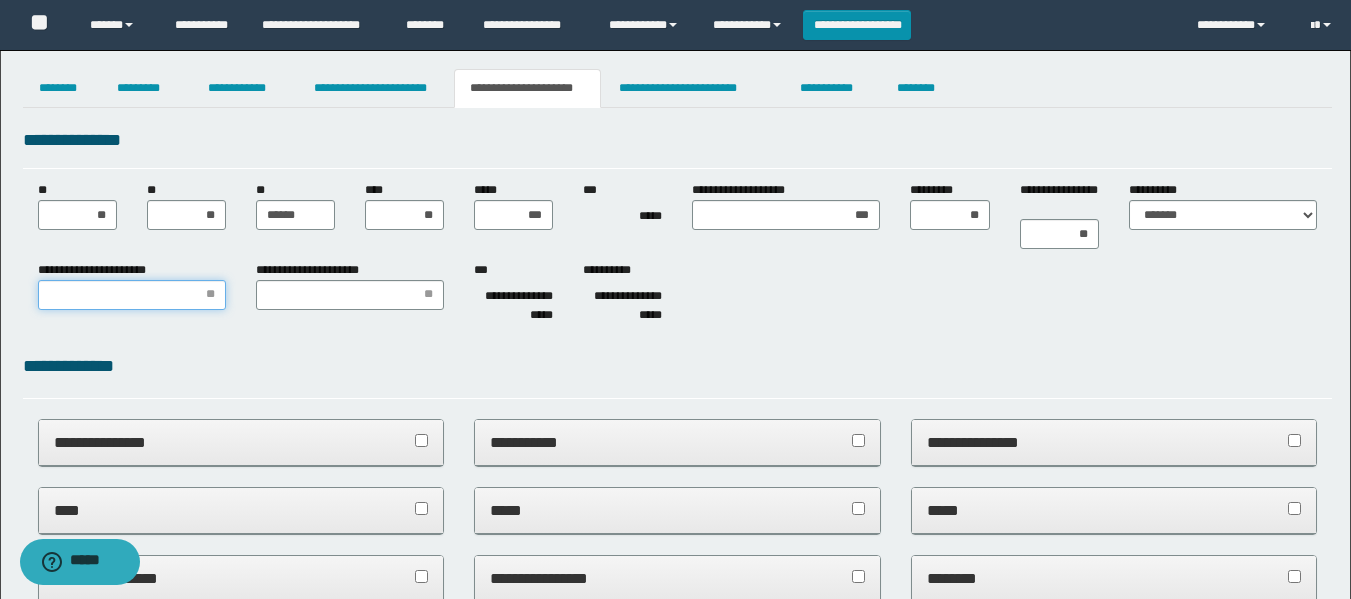 click on "**********" at bounding box center [132, 295] 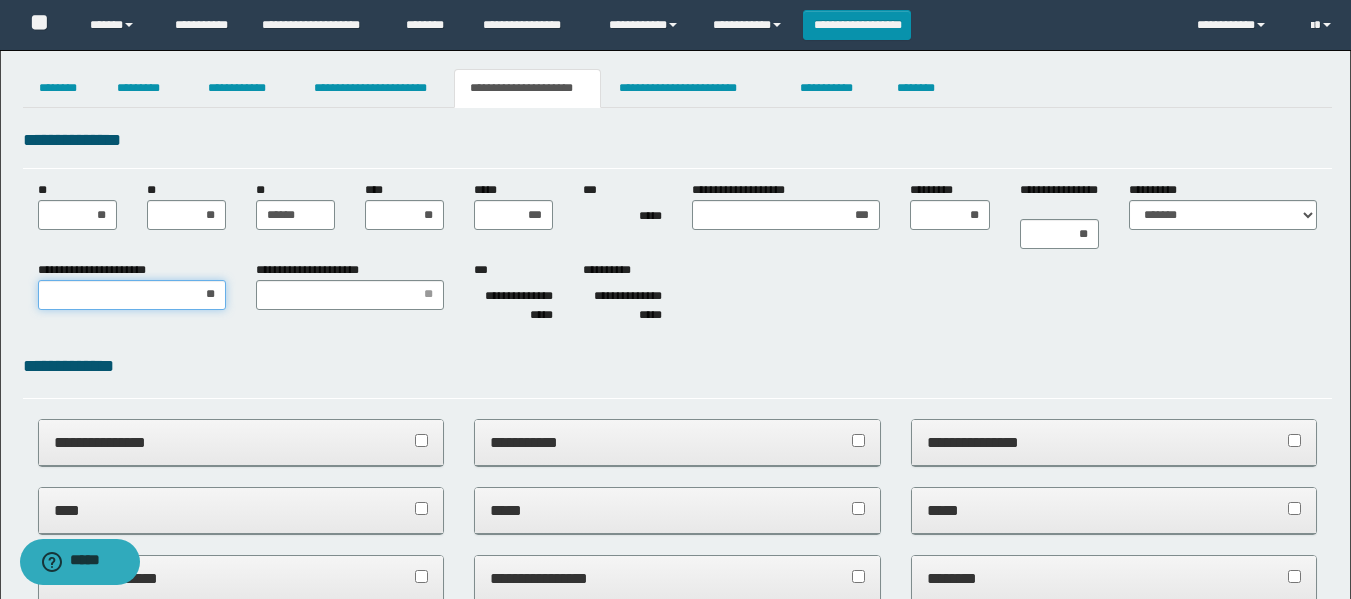 type on "***" 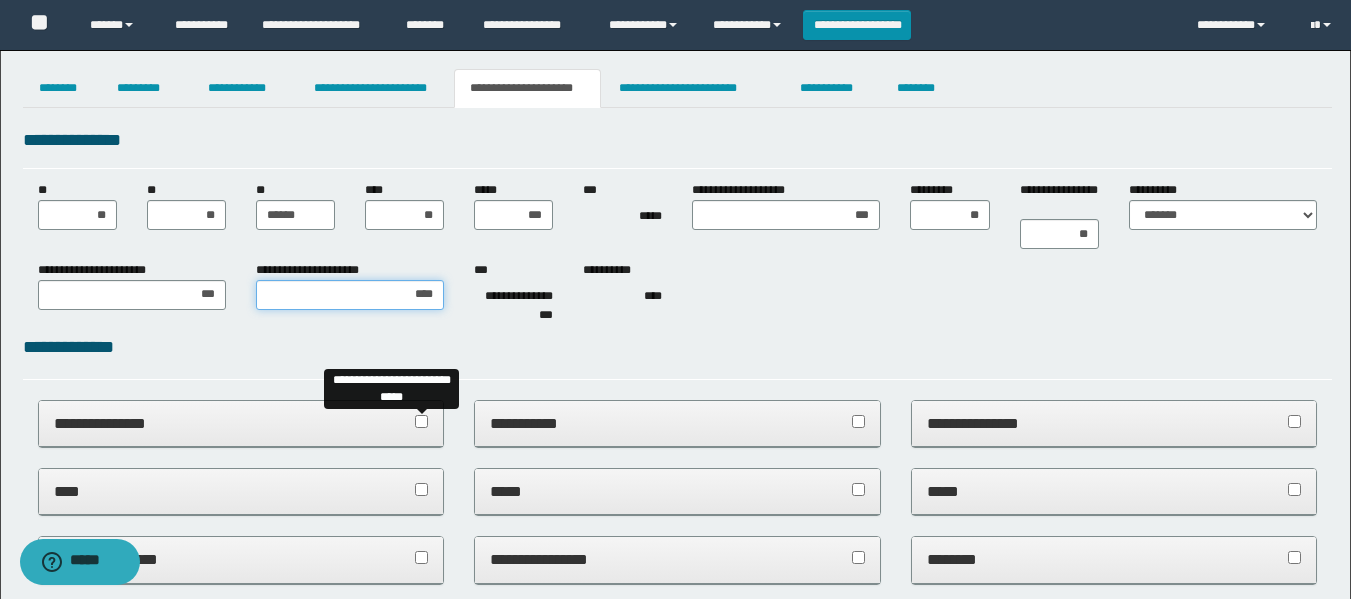 click on "****" at bounding box center (350, 295) 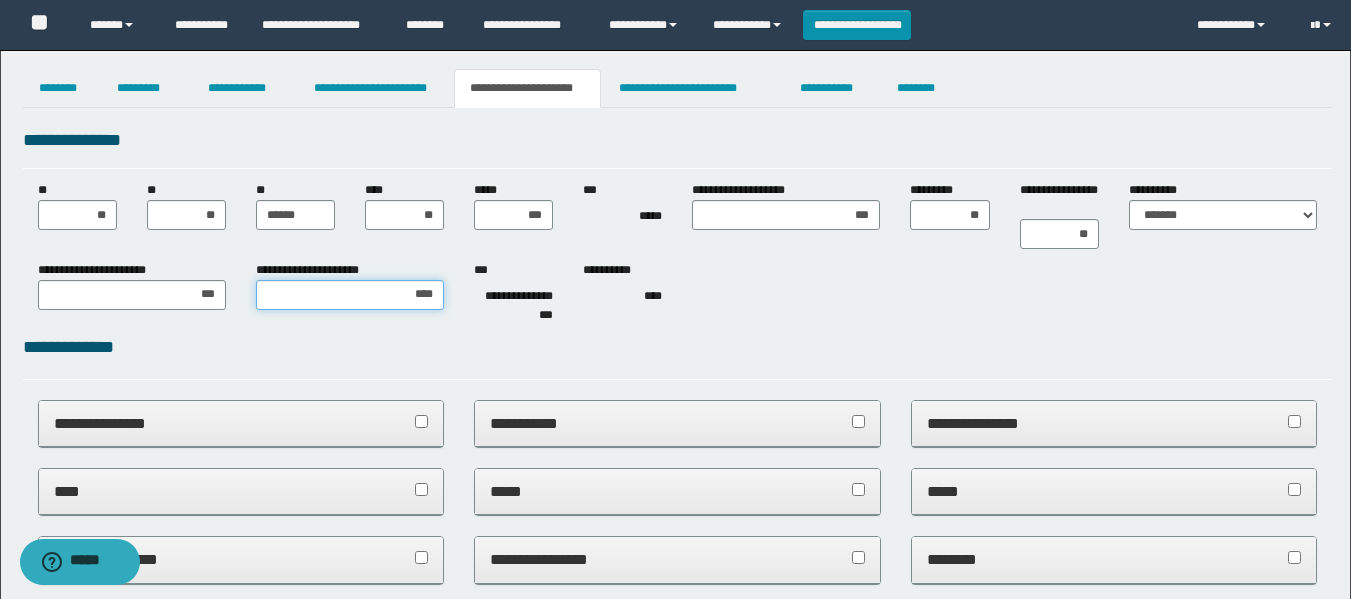type on "***" 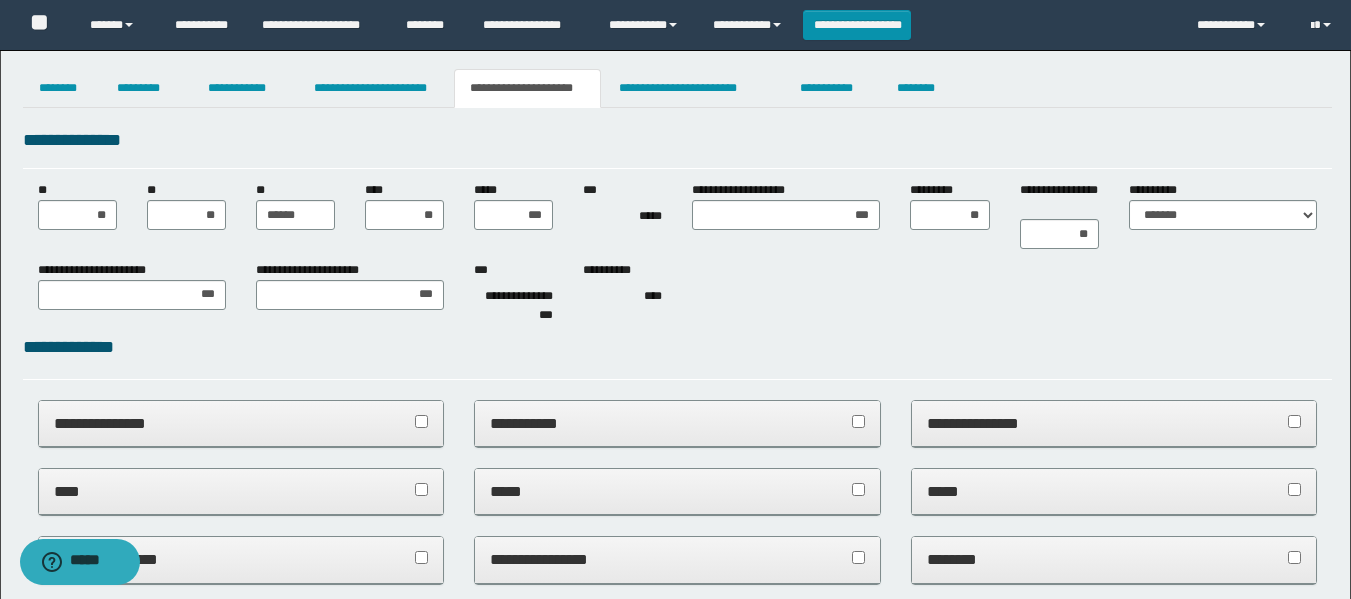 click on "**********" at bounding box center (350, 285) 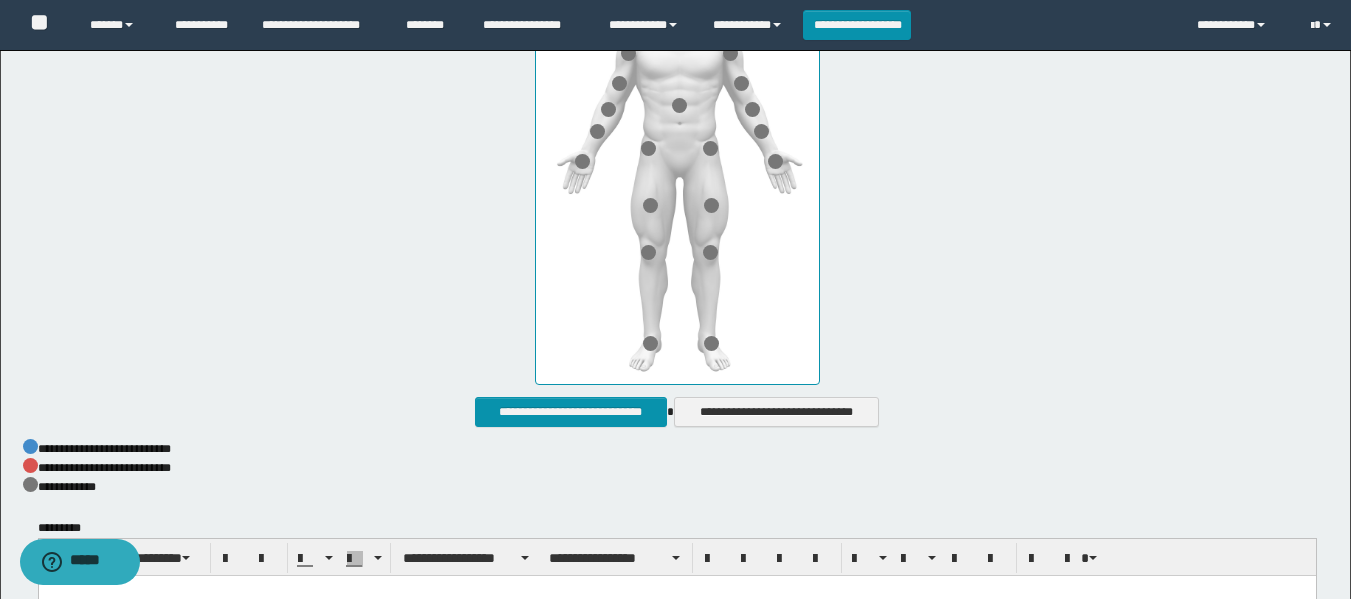 scroll, scrollTop: 1000, scrollLeft: 0, axis: vertical 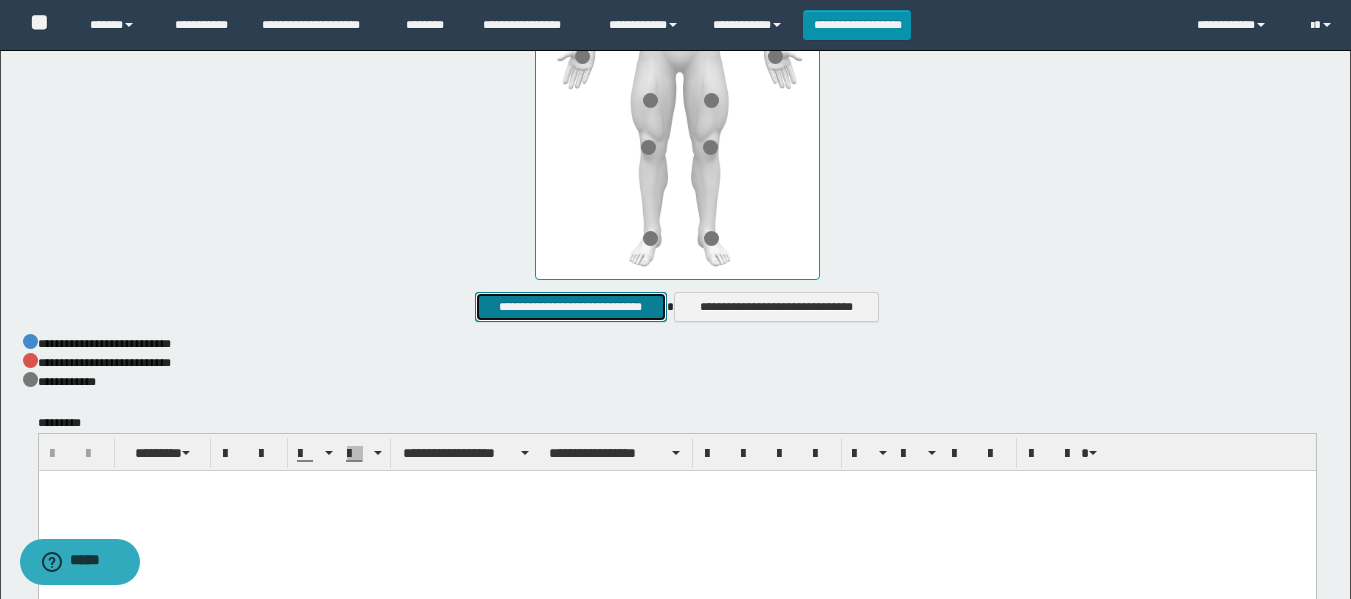 click on "**********" at bounding box center [570, 307] 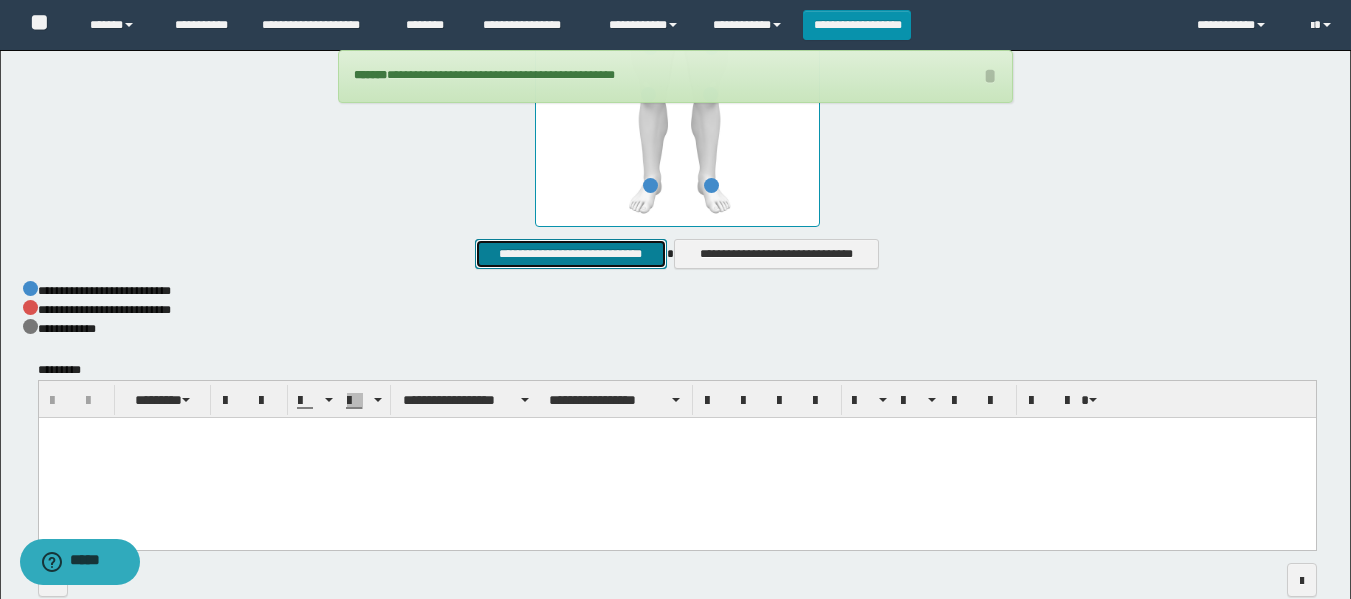 scroll, scrollTop: 1160, scrollLeft: 0, axis: vertical 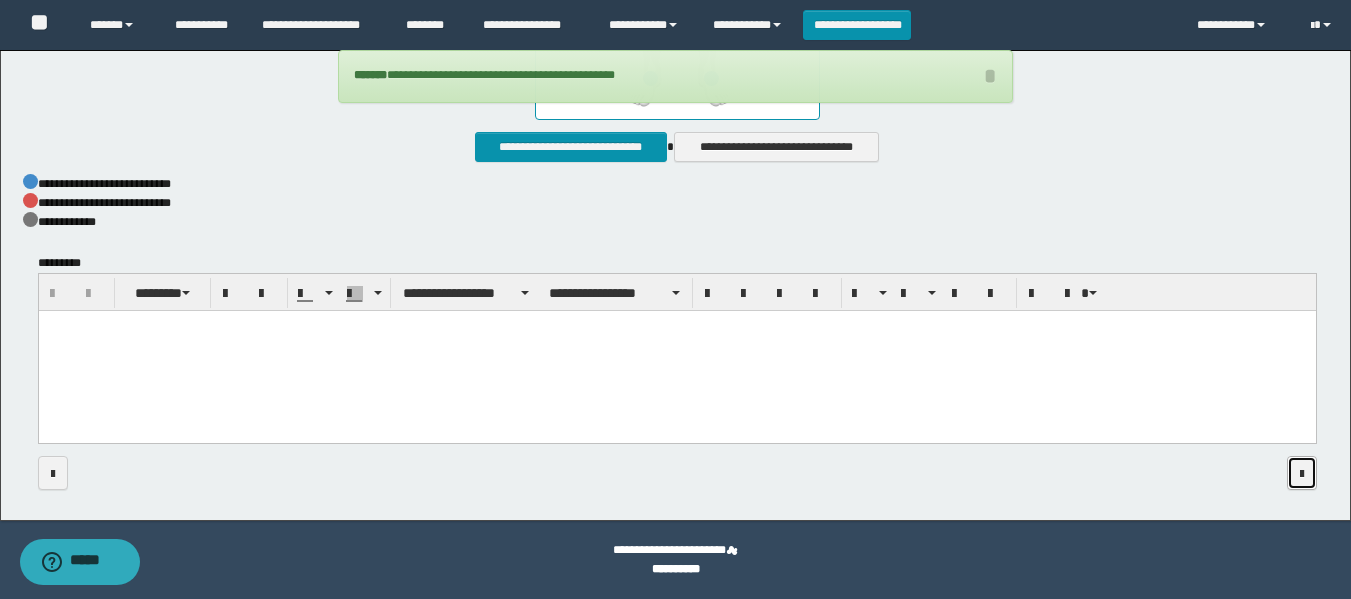 click at bounding box center [1302, 474] 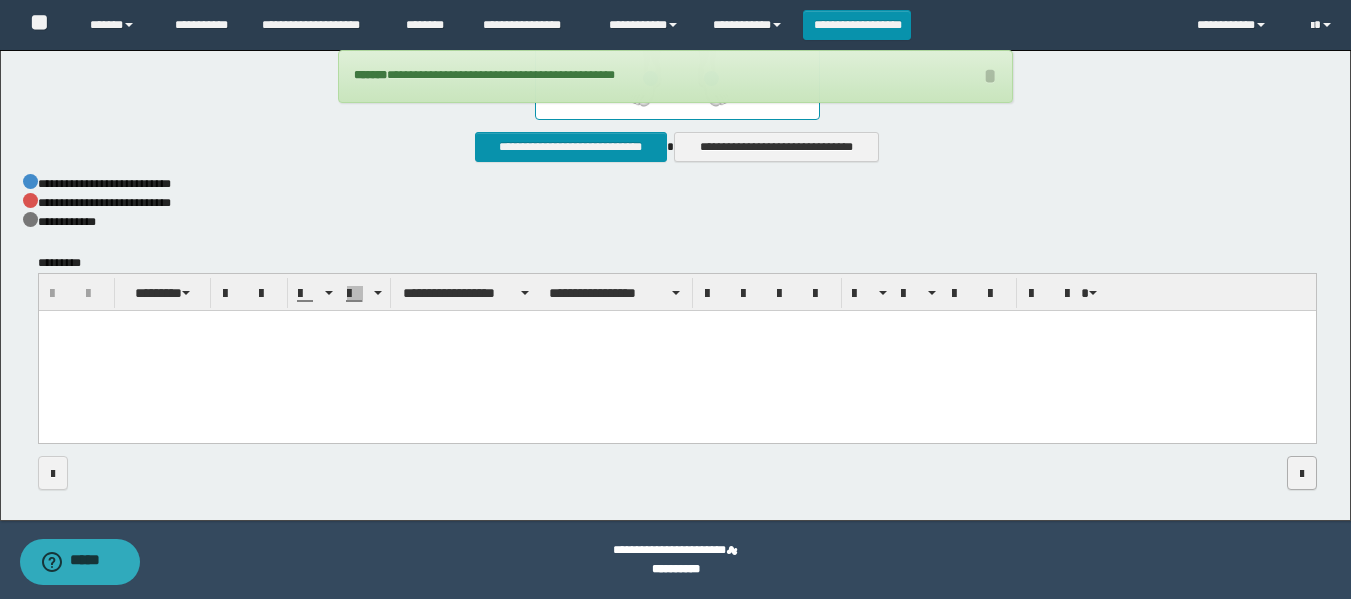 scroll, scrollTop: 0, scrollLeft: 0, axis: both 